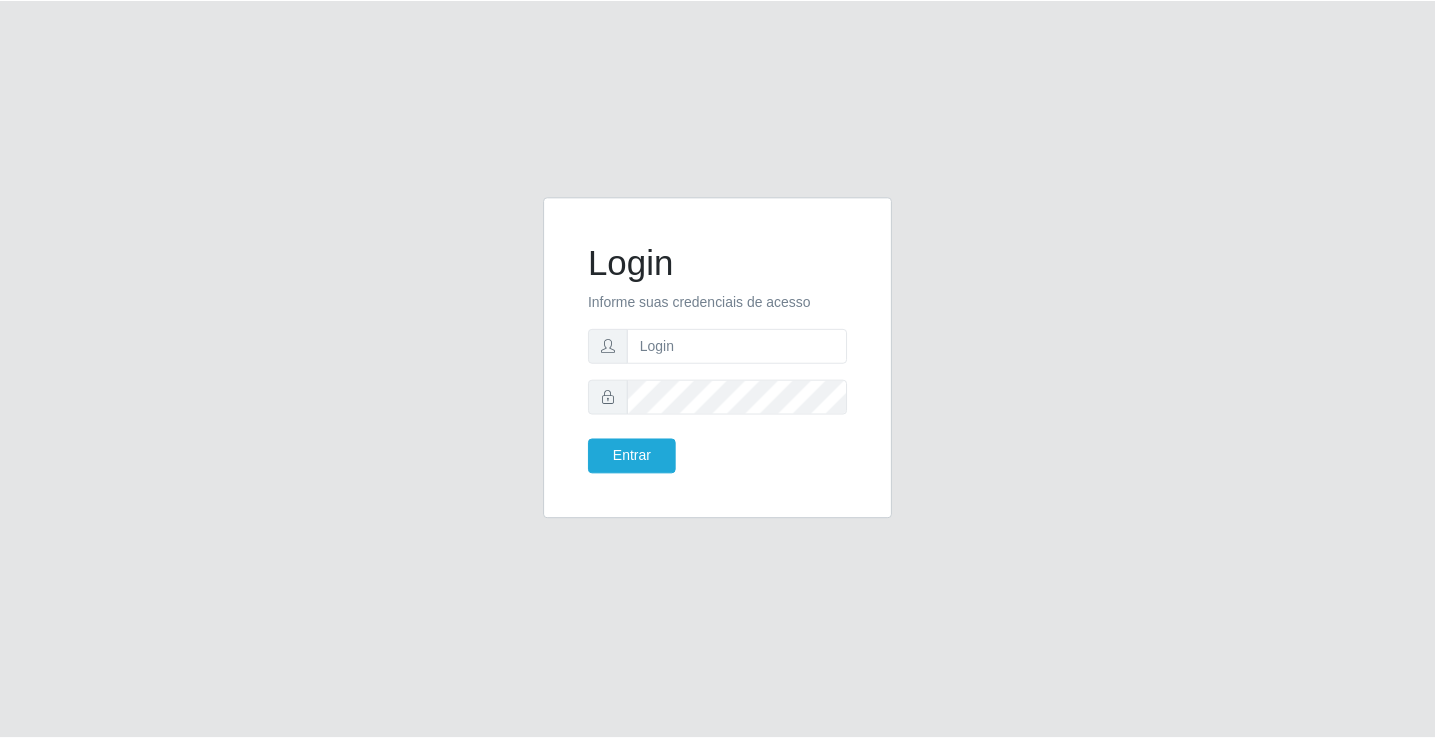 scroll, scrollTop: 0, scrollLeft: 0, axis: both 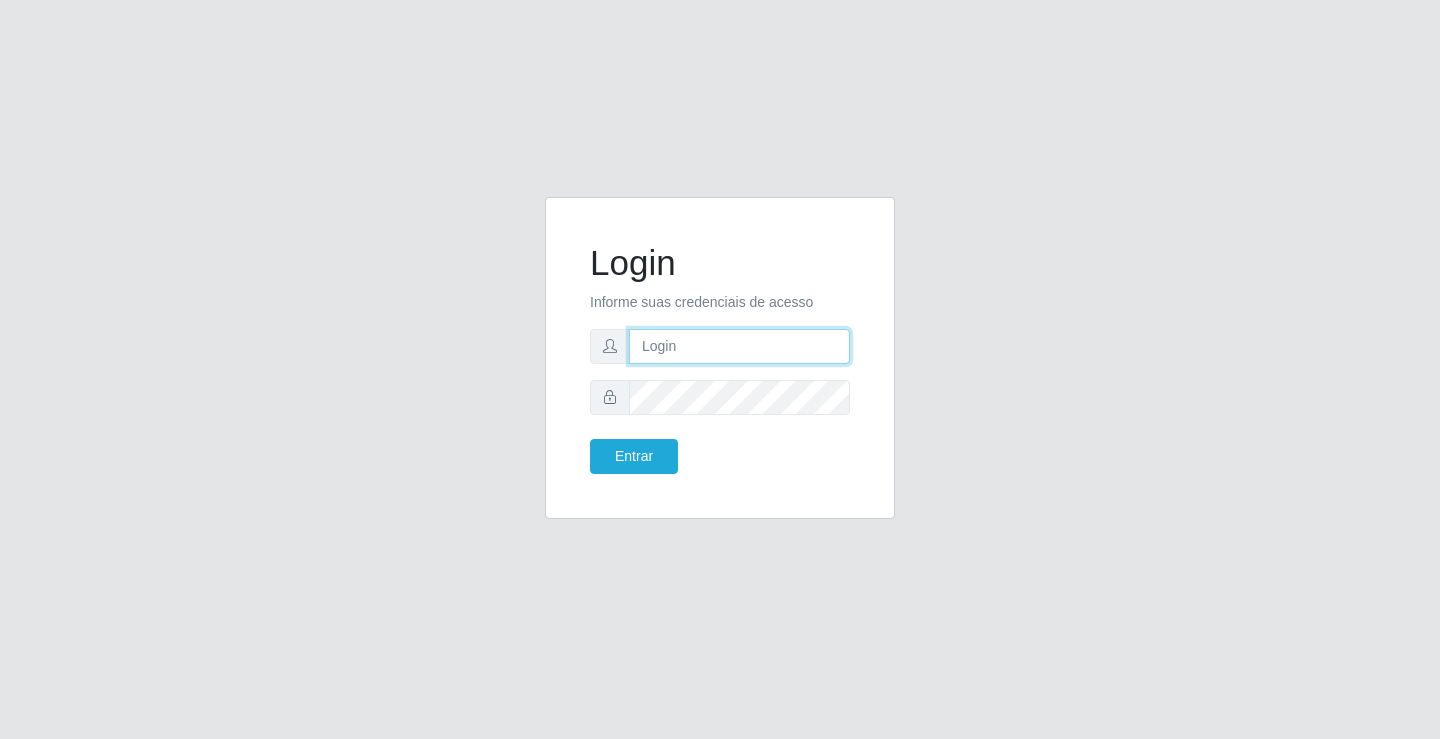click at bounding box center (739, 346) 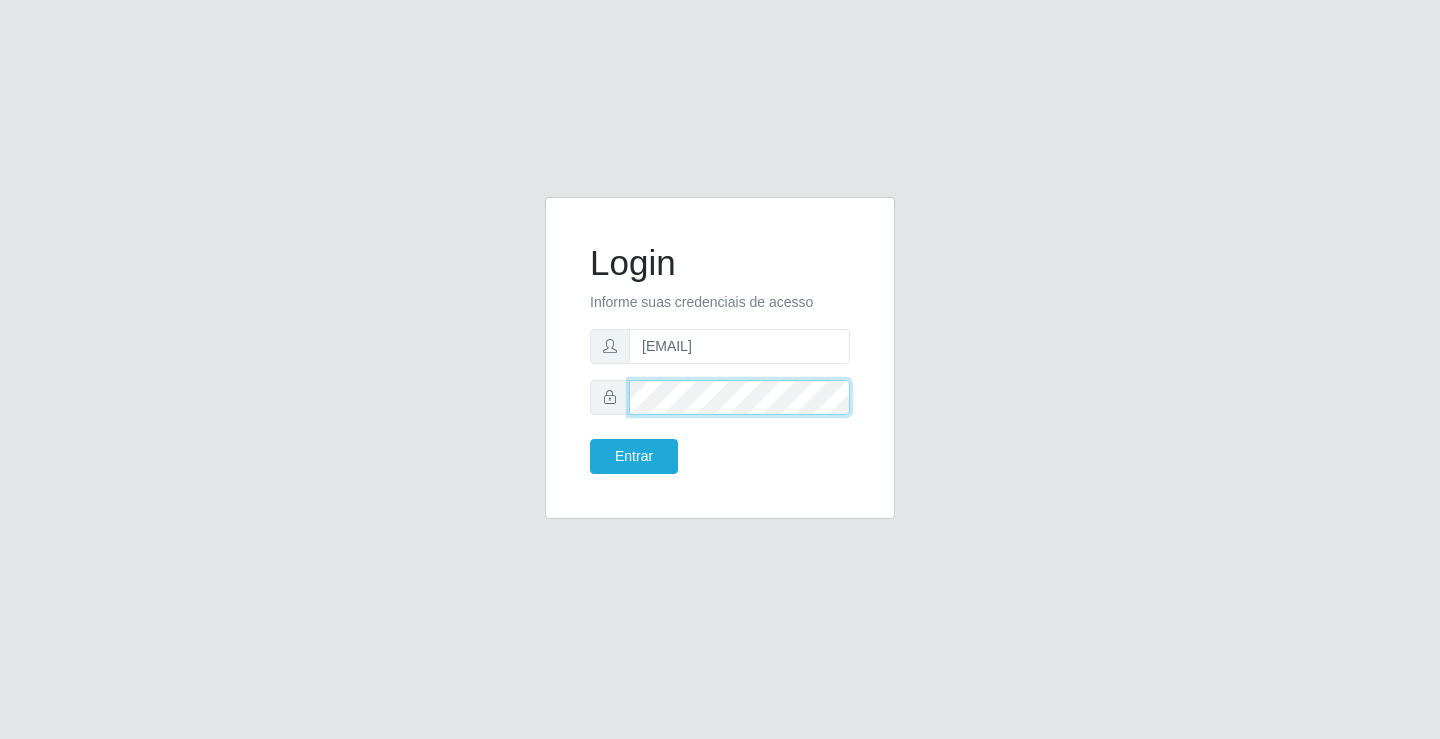 click on "Entrar" at bounding box center (634, 456) 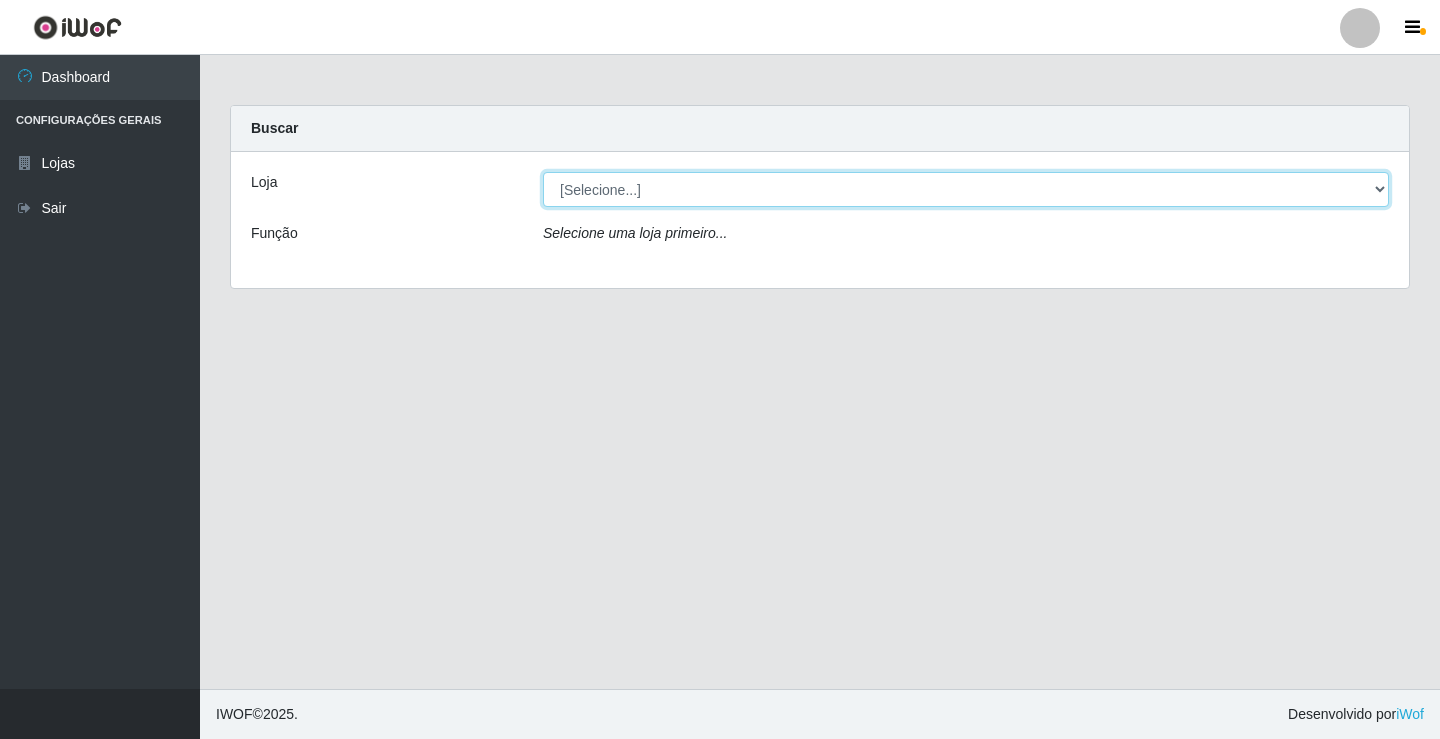 click on "[Selecione...] [COMPANY] - [CITY]" at bounding box center (966, 189) 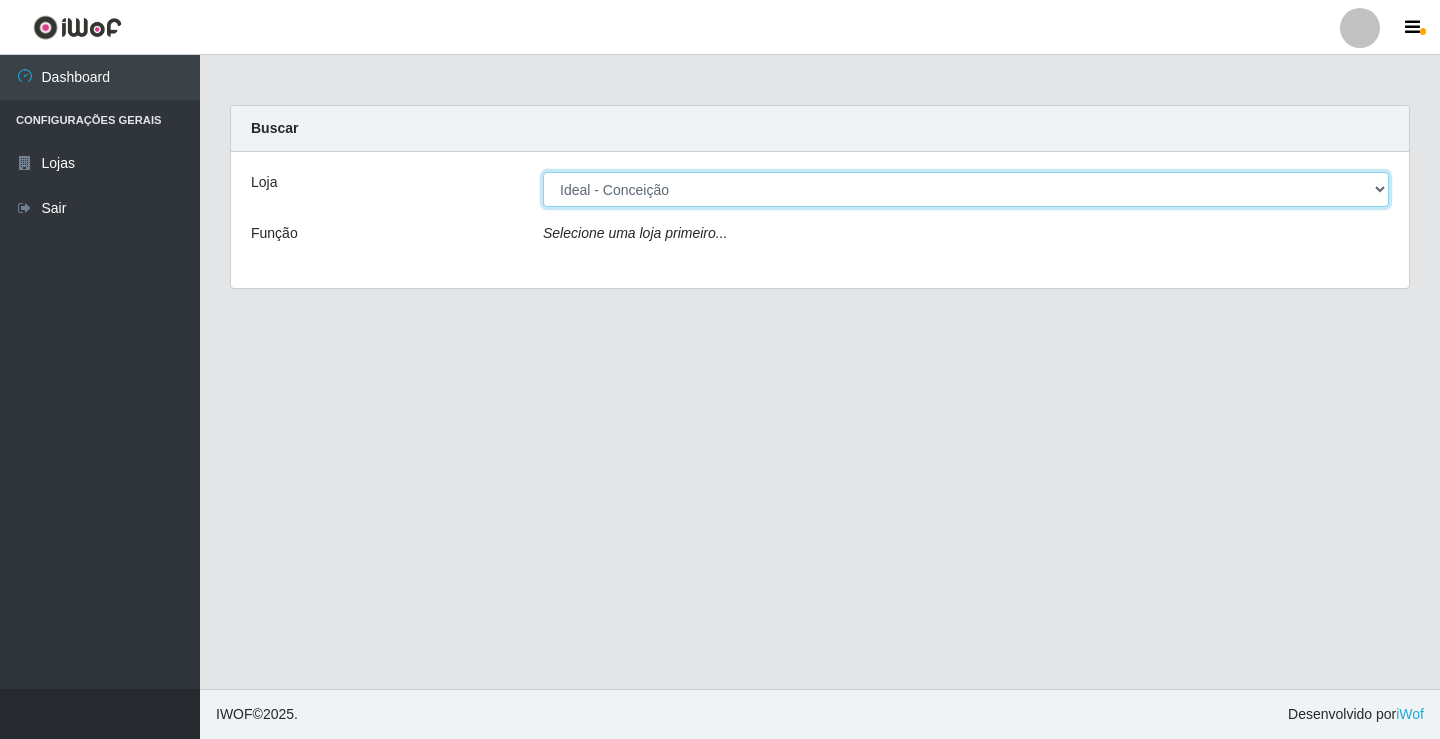 click on "[Selecione...] [COMPANY] - [CITY]" at bounding box center [966, 189] 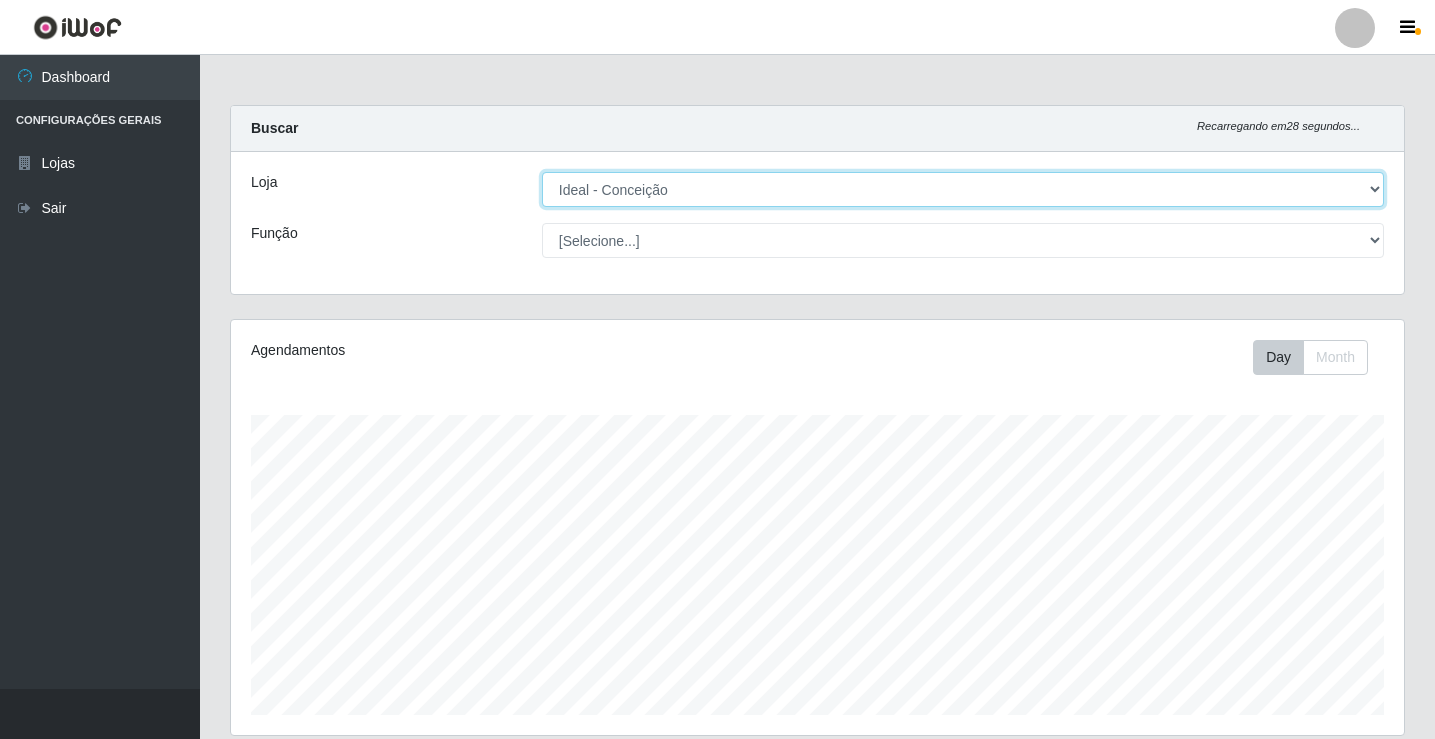 scroll, scrollTop: 999585, scrollLeft: 998827, axis: both 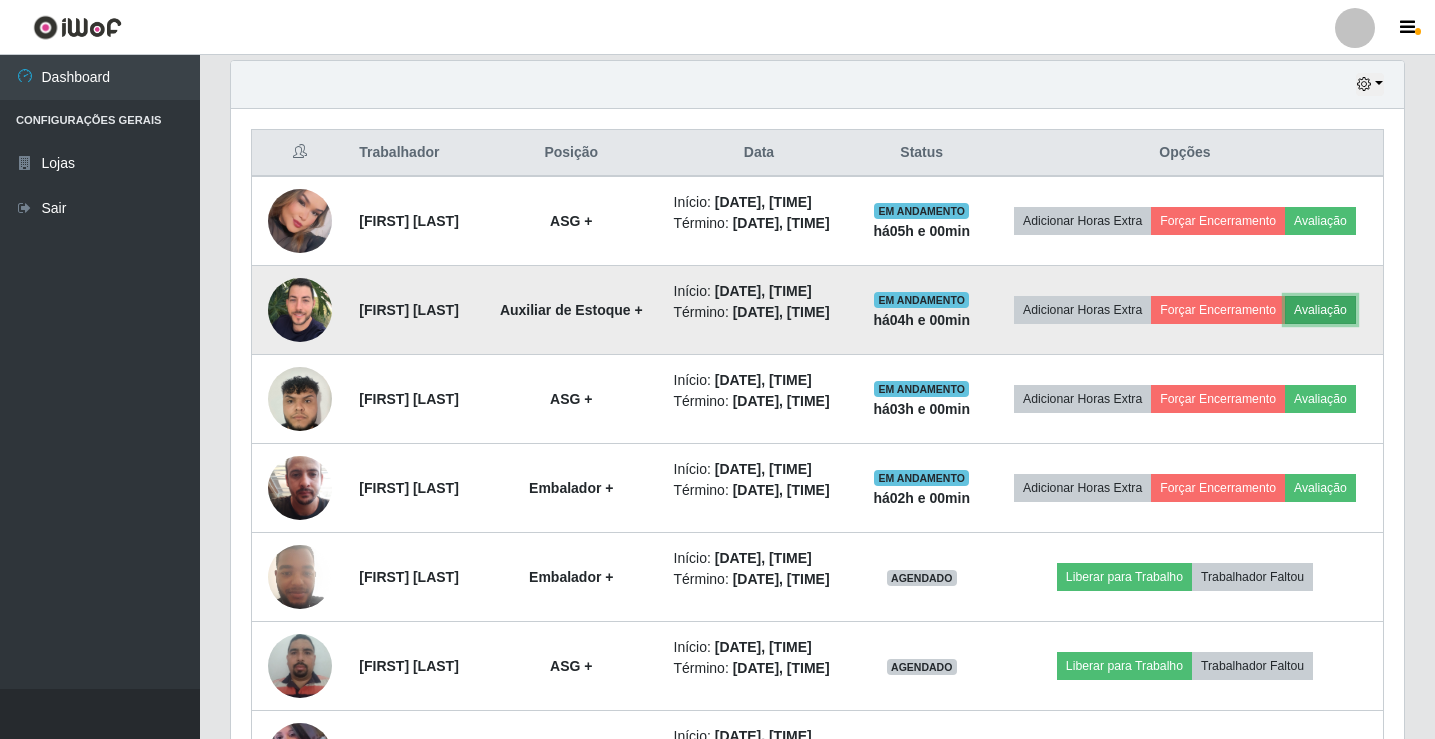 click on "Avaliação" at bounding box center [1320, 310] 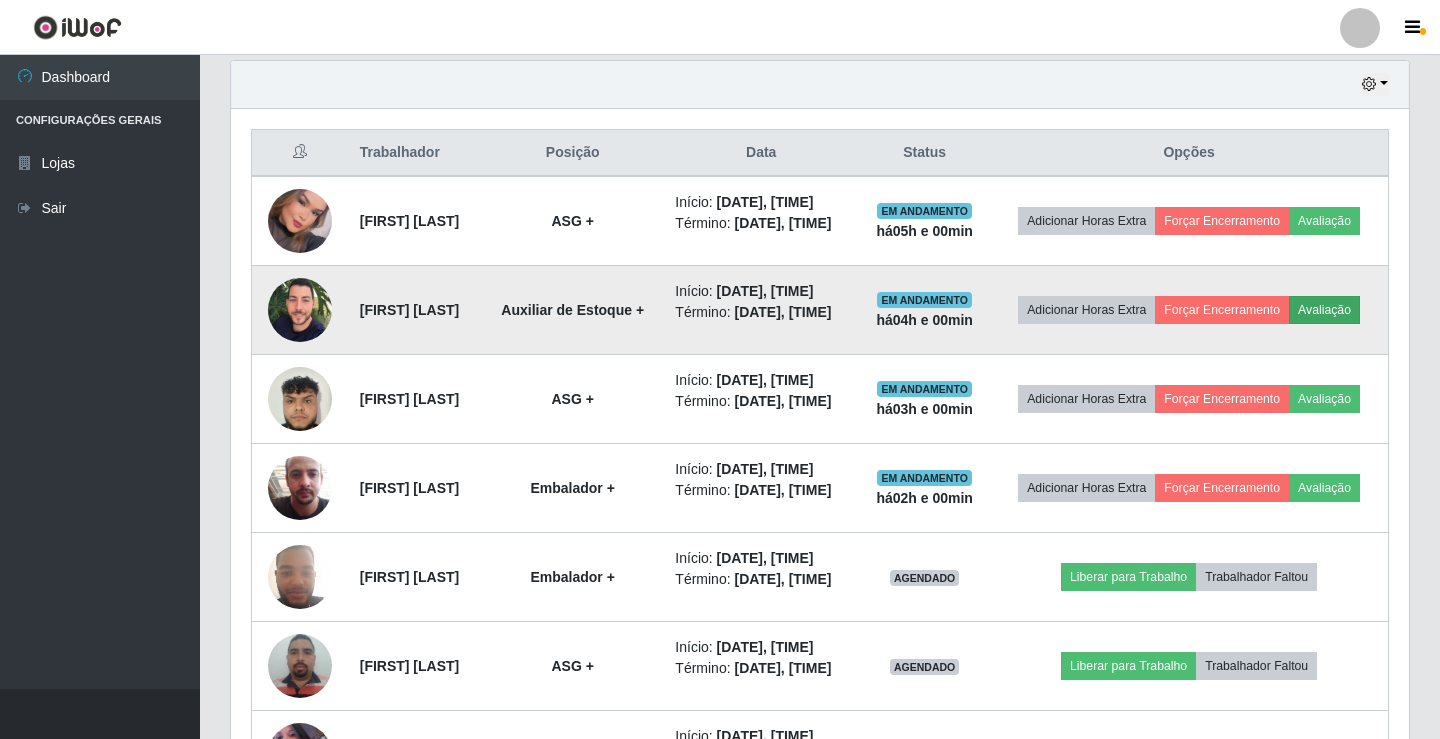 scroll, scrollTop: 999585, scrollLeft: 998837, axis: both 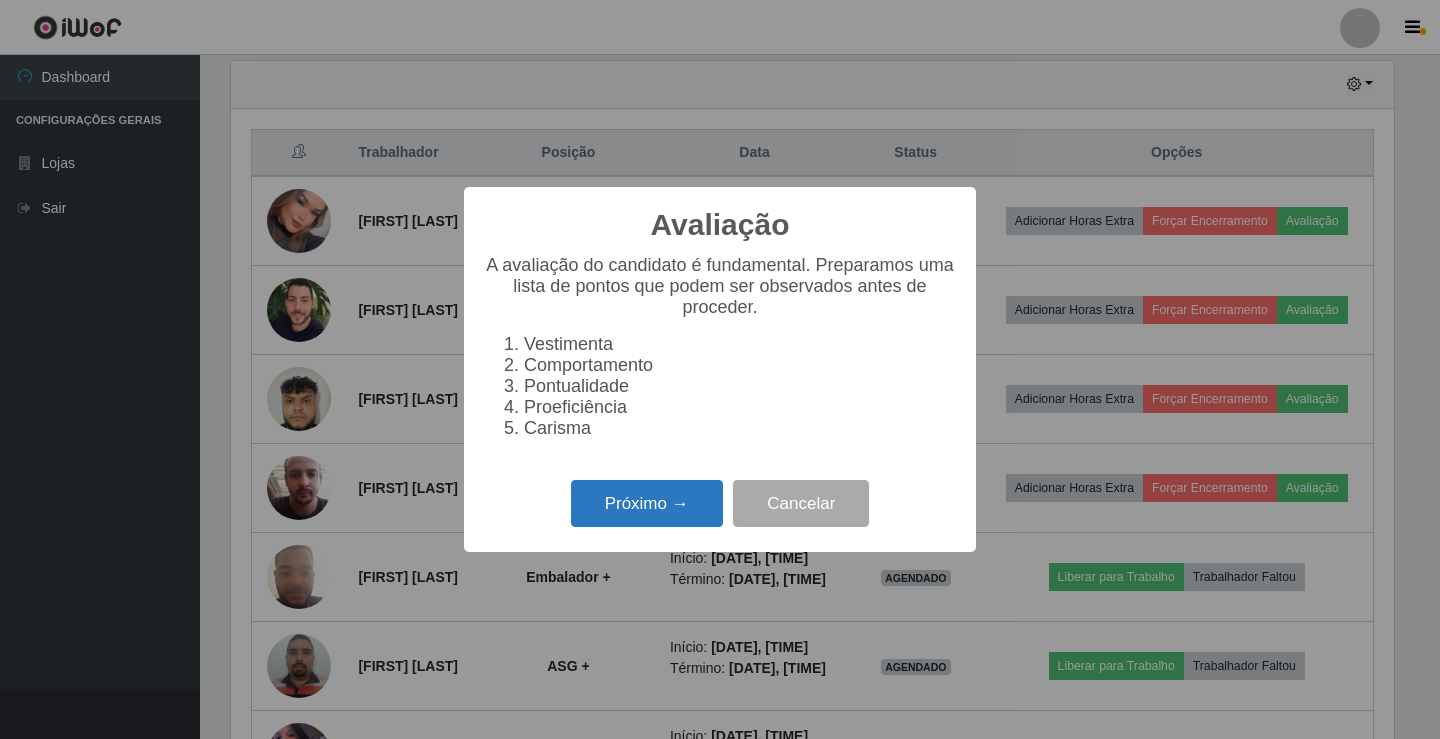 click on "Próximo →" at bounding box center [647, 503] 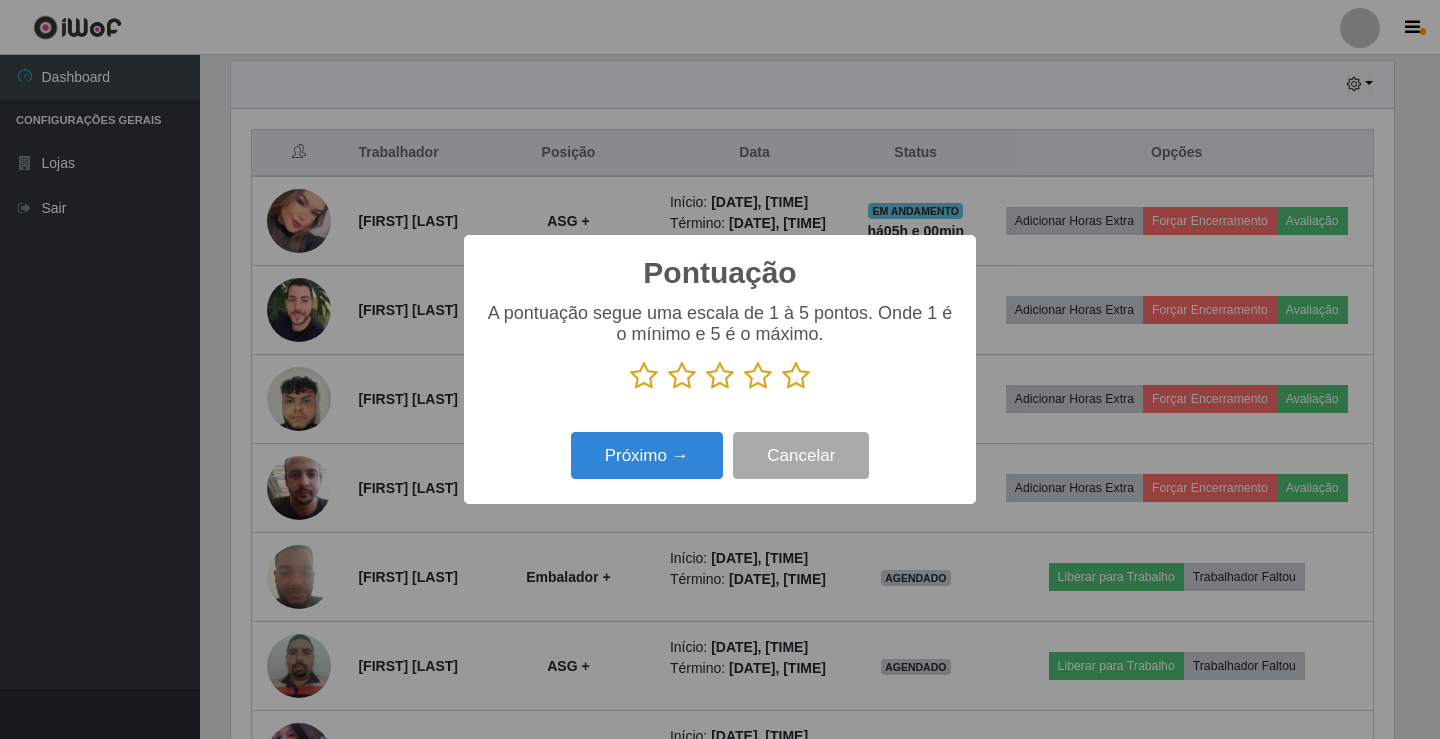 scroll, scrollTop: 999585, scrollLeft: 998837, axis: both 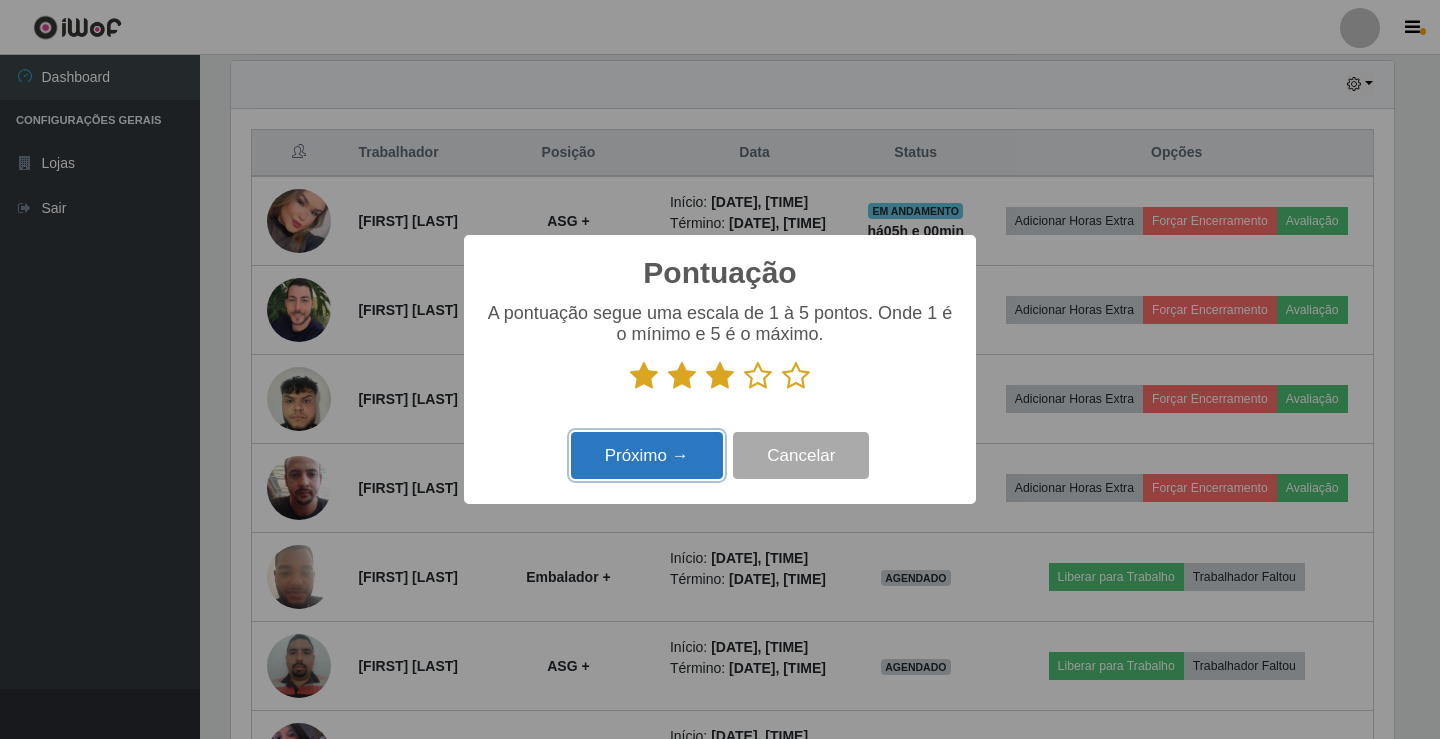 click on "Próximo →" at bounding box center [647, 455] 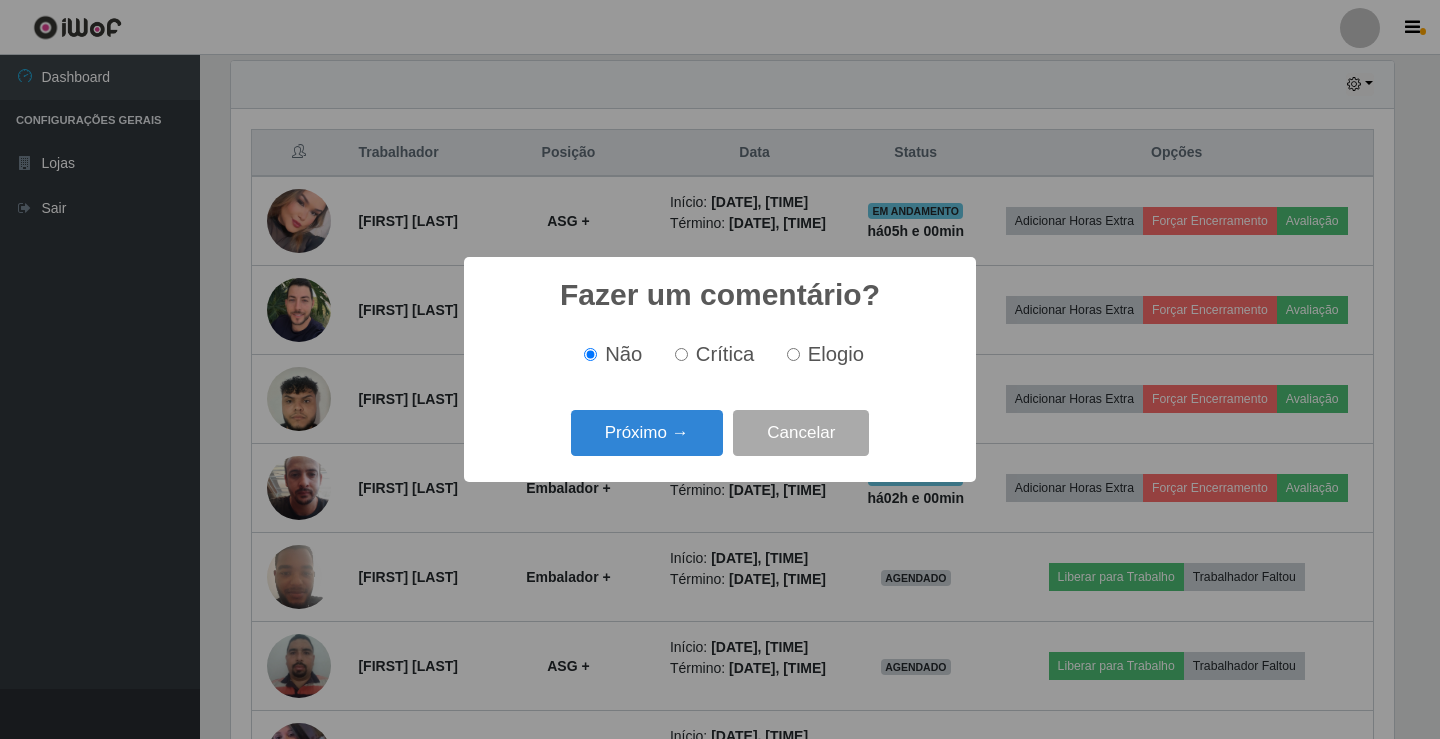 scroll, scrollTop: 999585, scrollLeft: 998837, axis: both 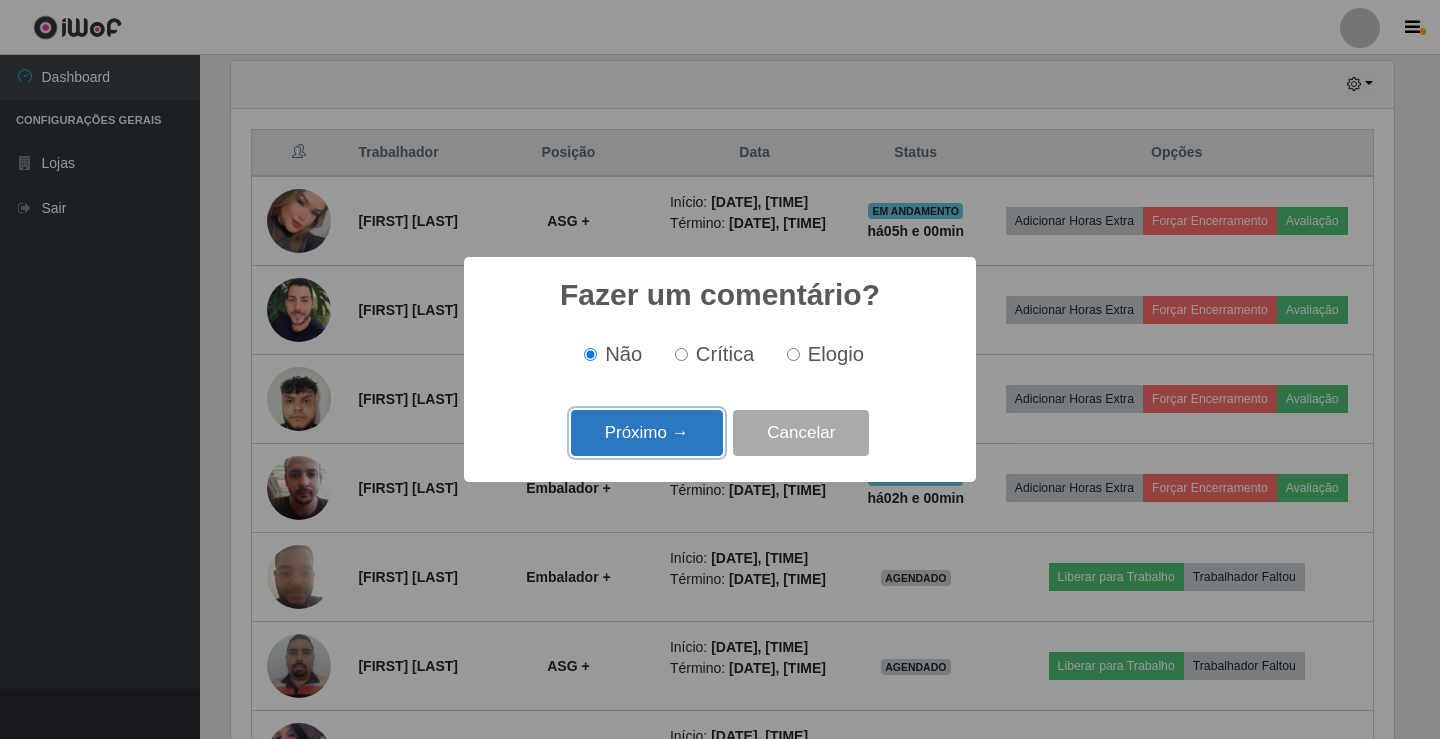 click on "Próximo →" at bounding box center (647, 433) 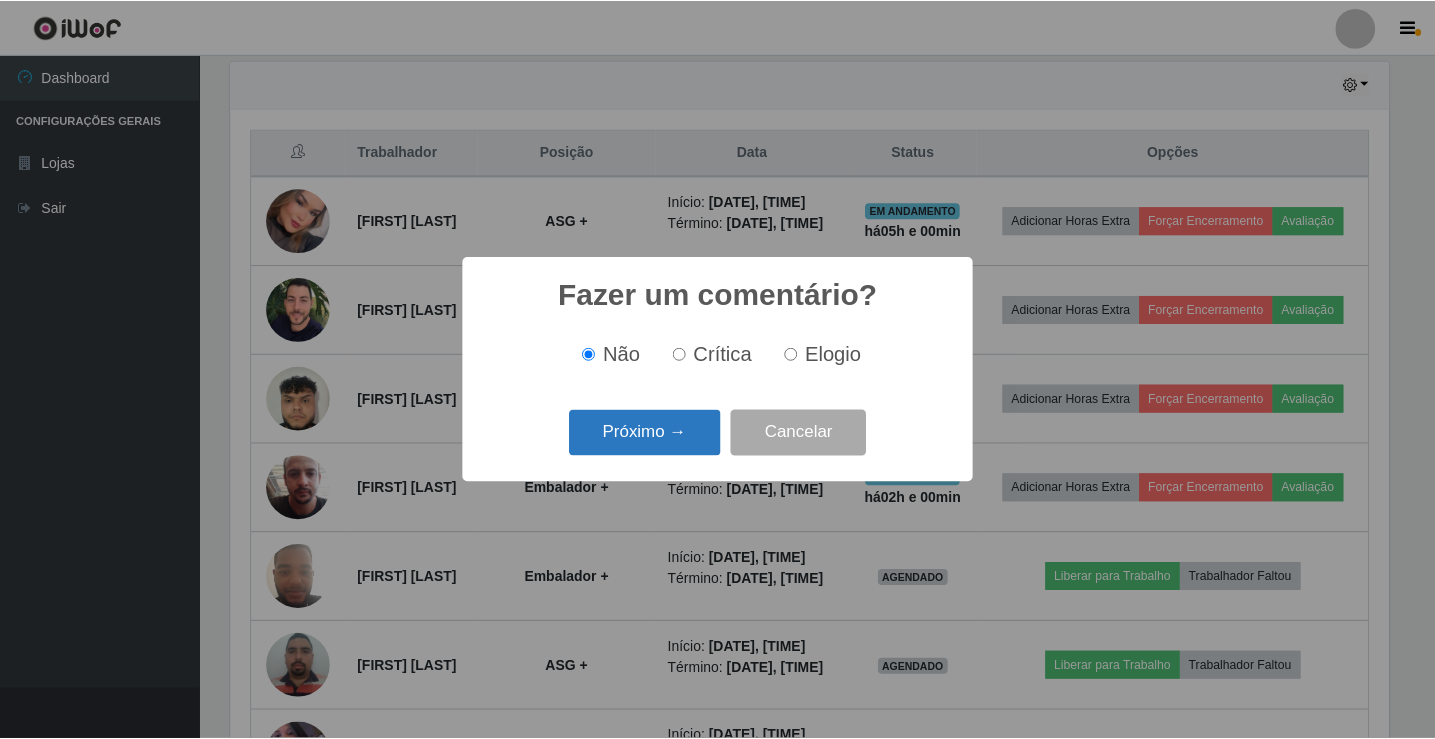 scroll, scrollTop: 999585, scrollLeft: 998837, axis: both 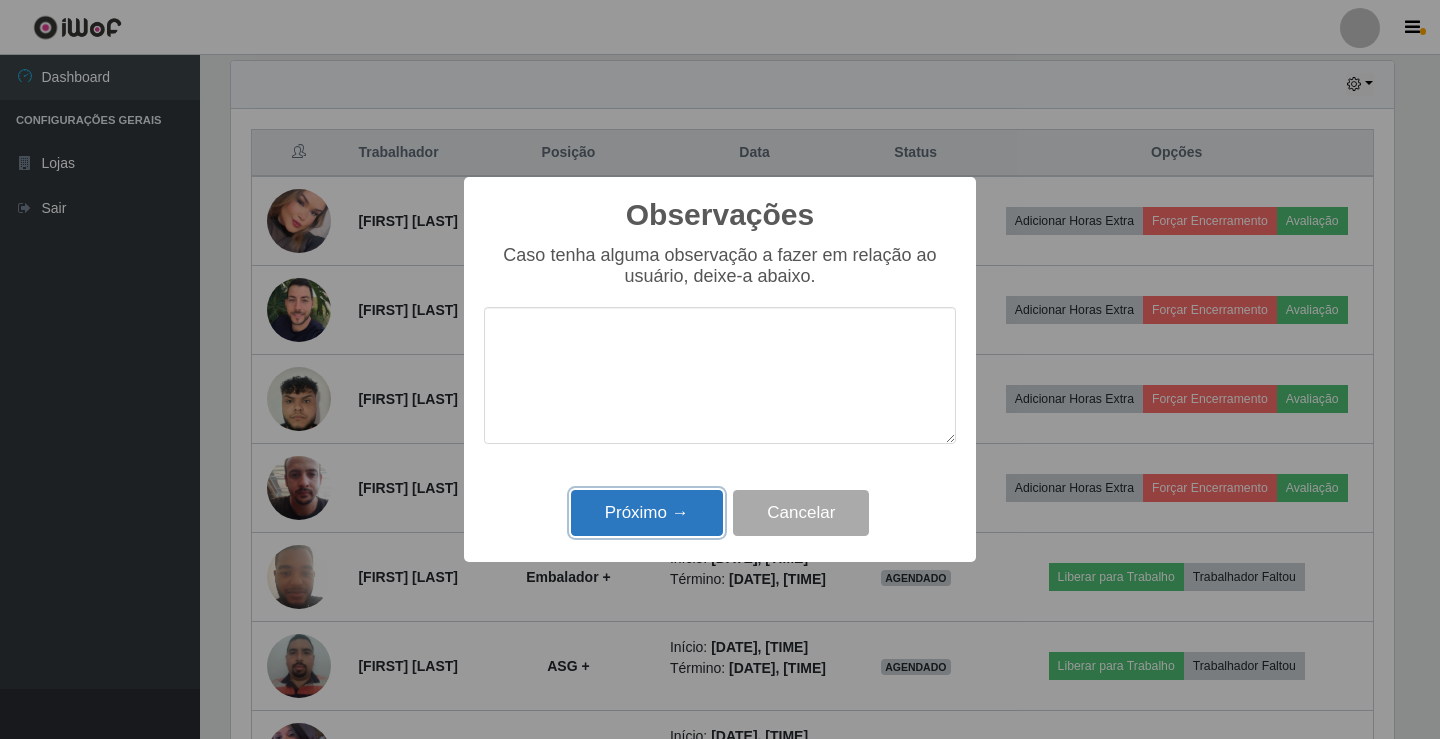 click on "Próximo →" at bounding box center [647, 513] 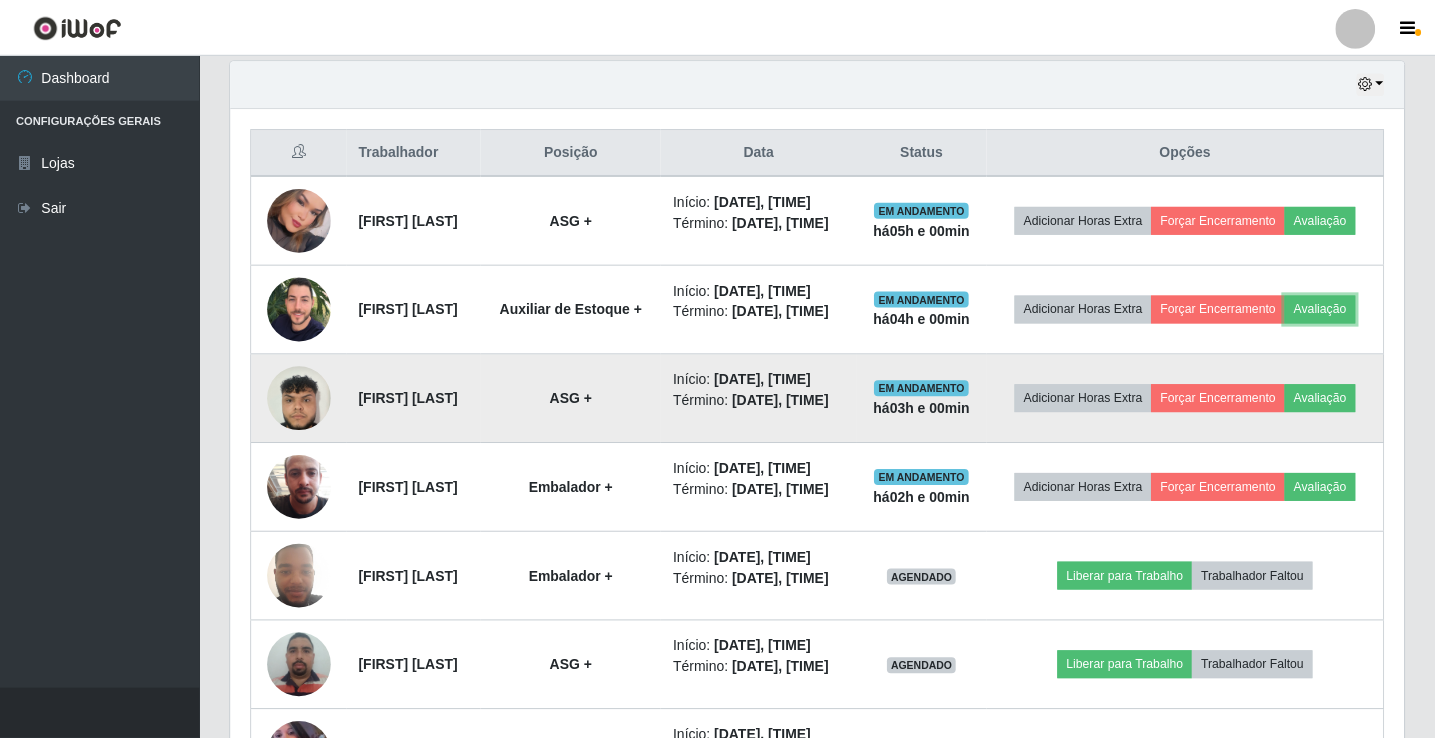 scroll, scrollTop: 999585, scrollLeft: 998827, axis: both 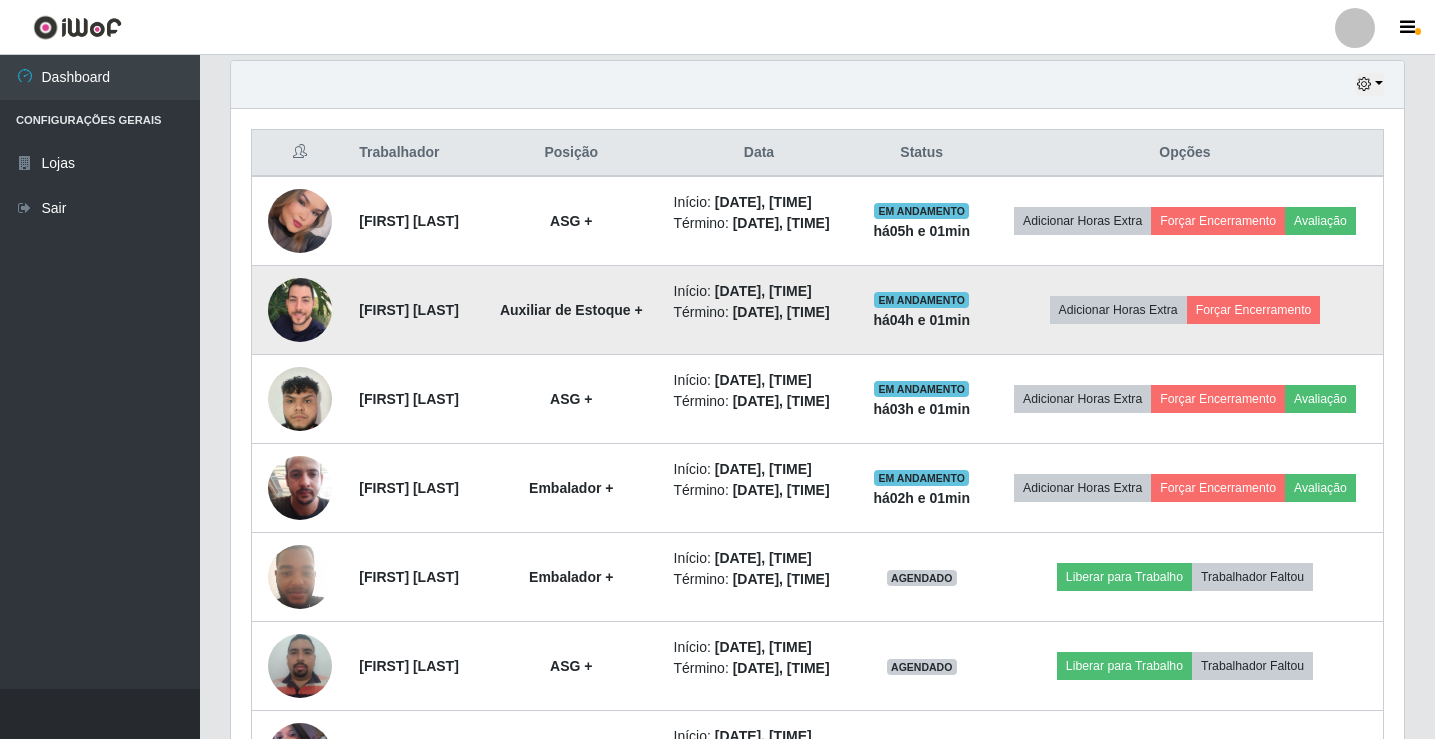 click on "Adicionar Horas Extra Forçar Encerramento" at bounding box center [1185, 310] 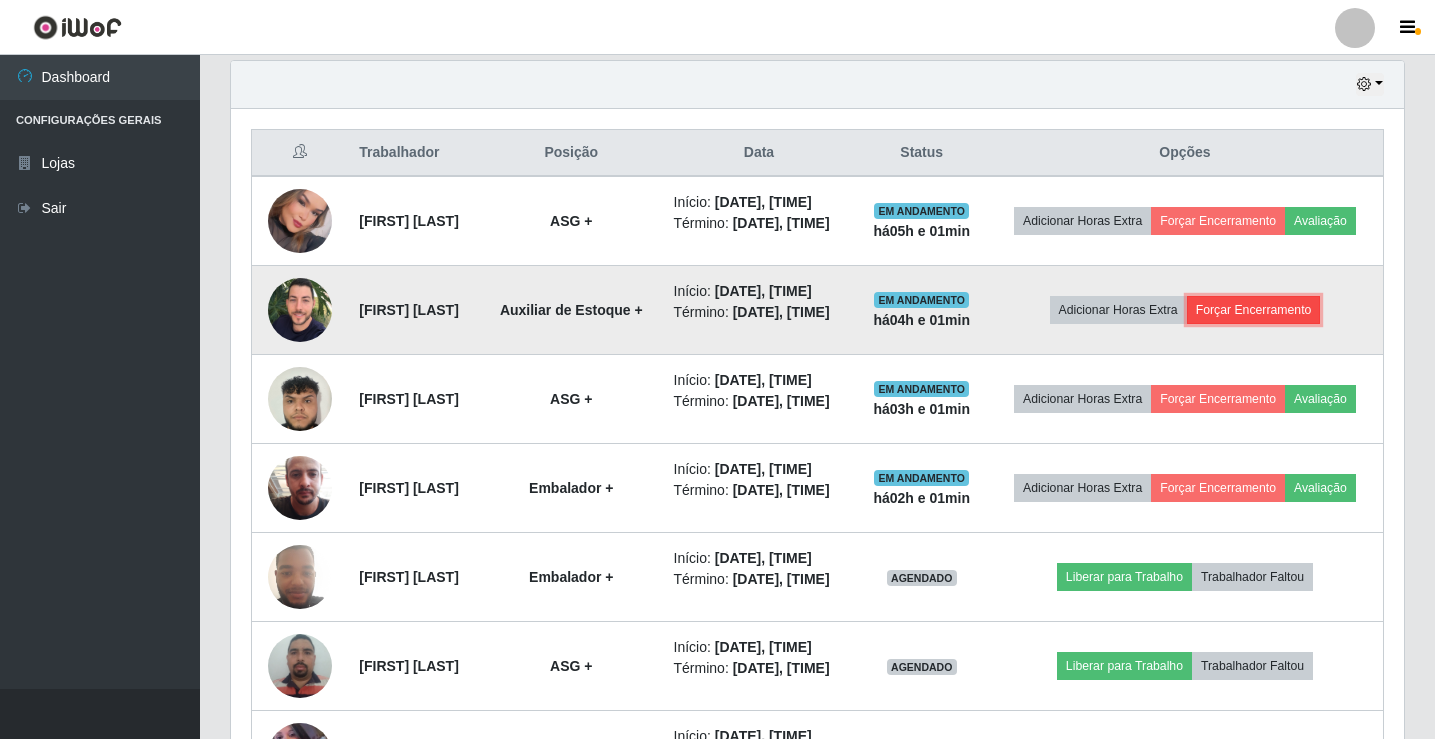 click on "Forçar Encerramento" at bounding box center (1254, 310) 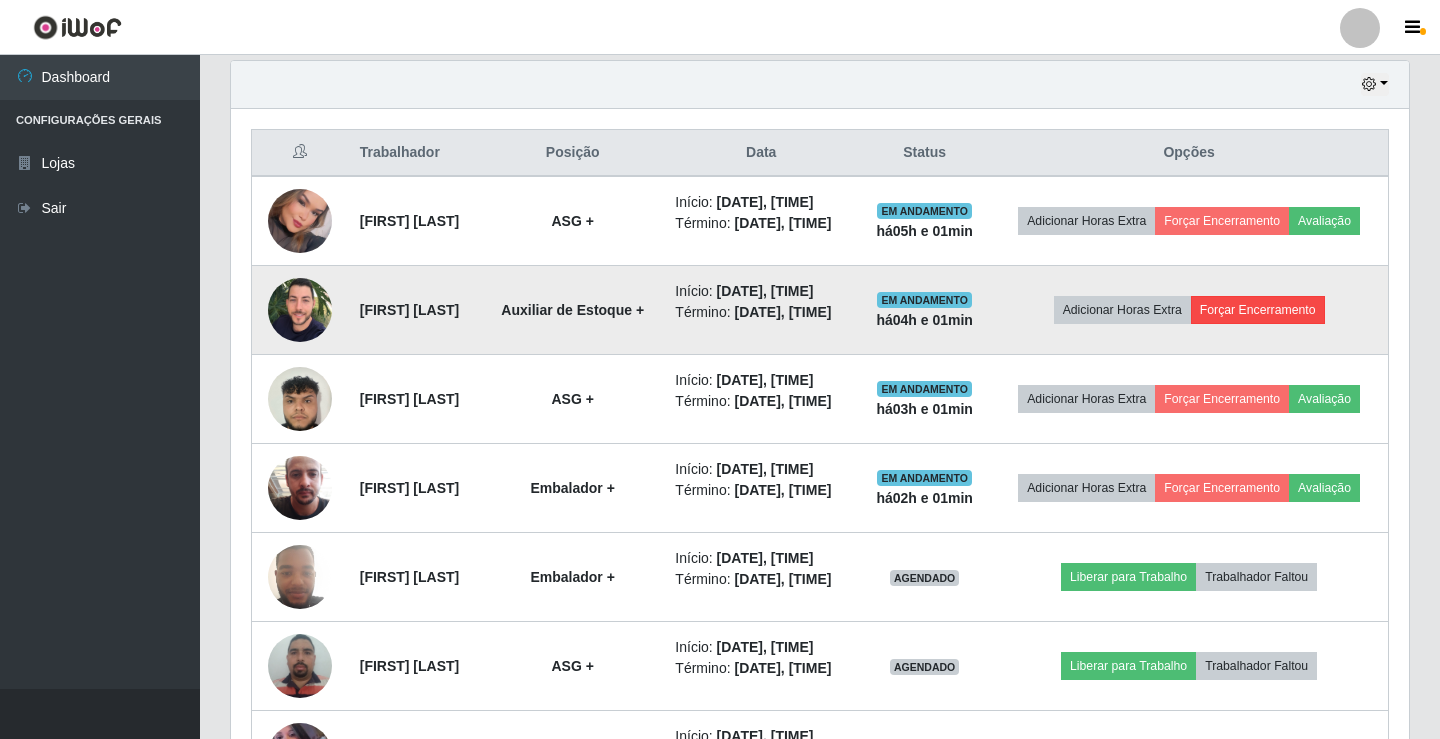 scroll, scrollTop: 999585, scrollLeft: 998837, axis: both 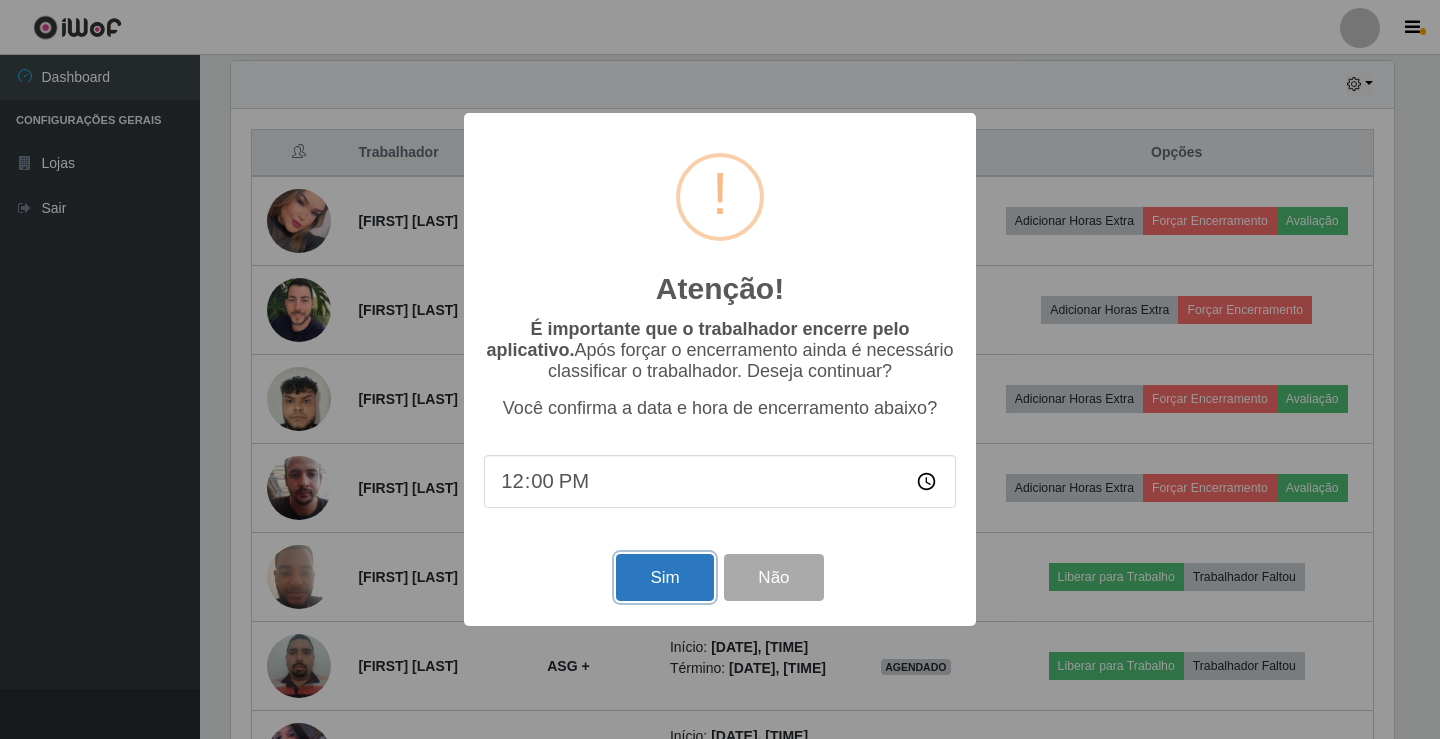 click on "Sim" at bounding box center (664, 577) 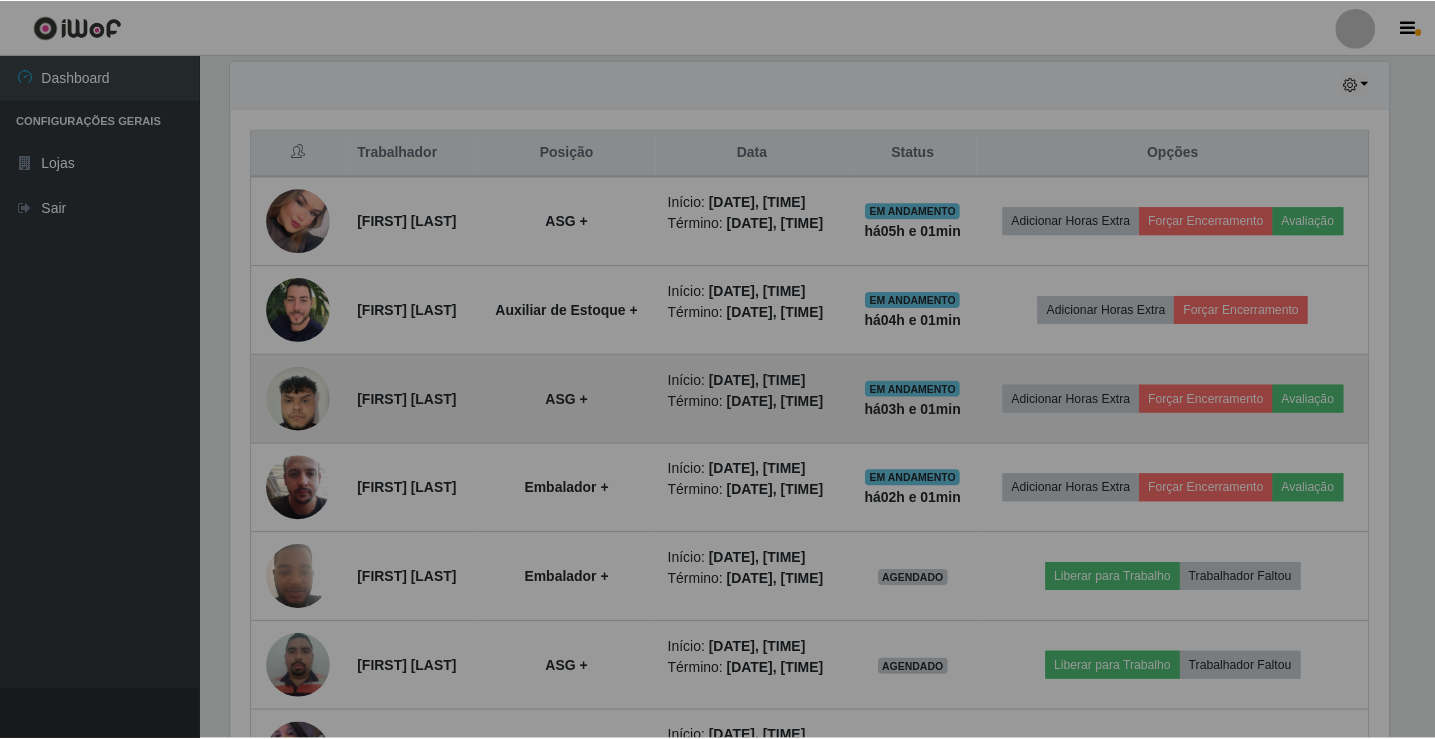 scroll, scrollTop: 999585, scrollLeft: 998827, axis: both 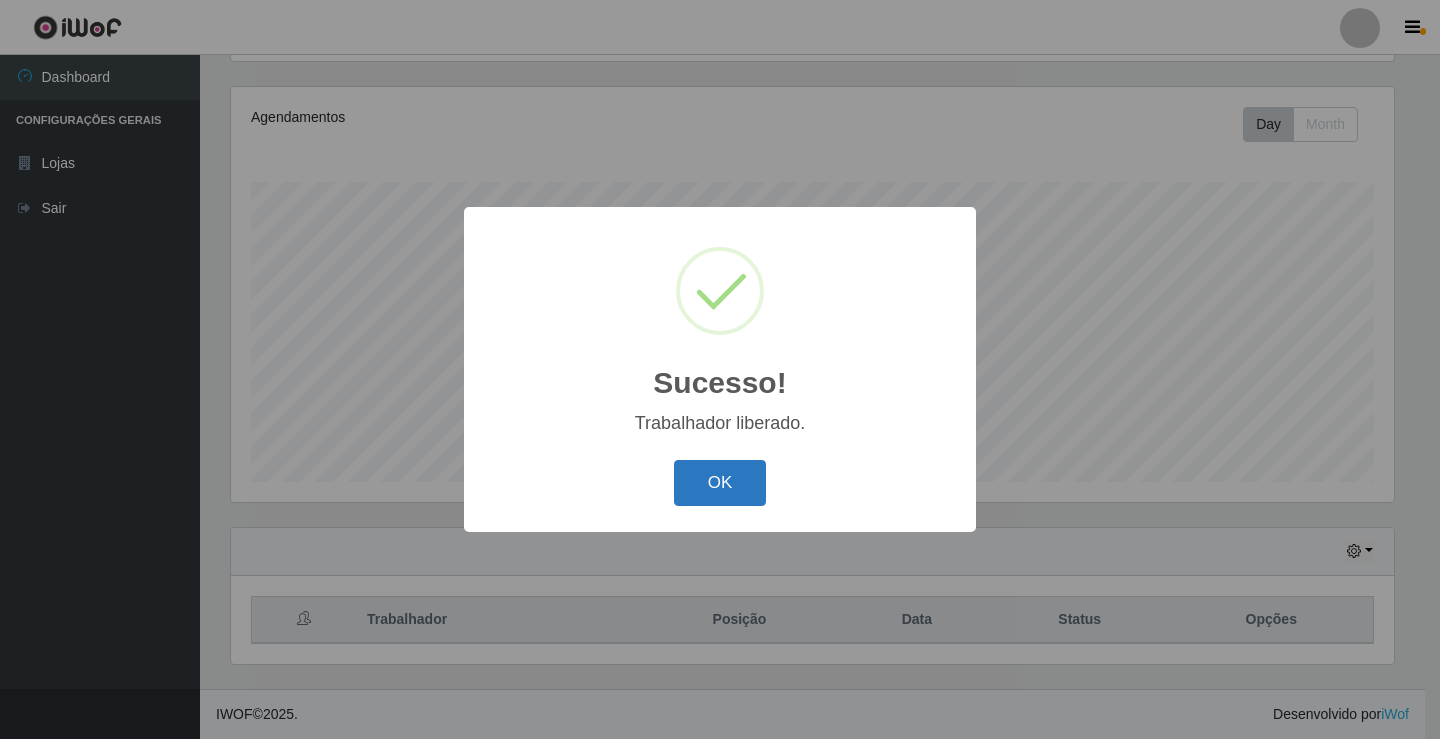 click on "OK" at bounding box center [720, 483] 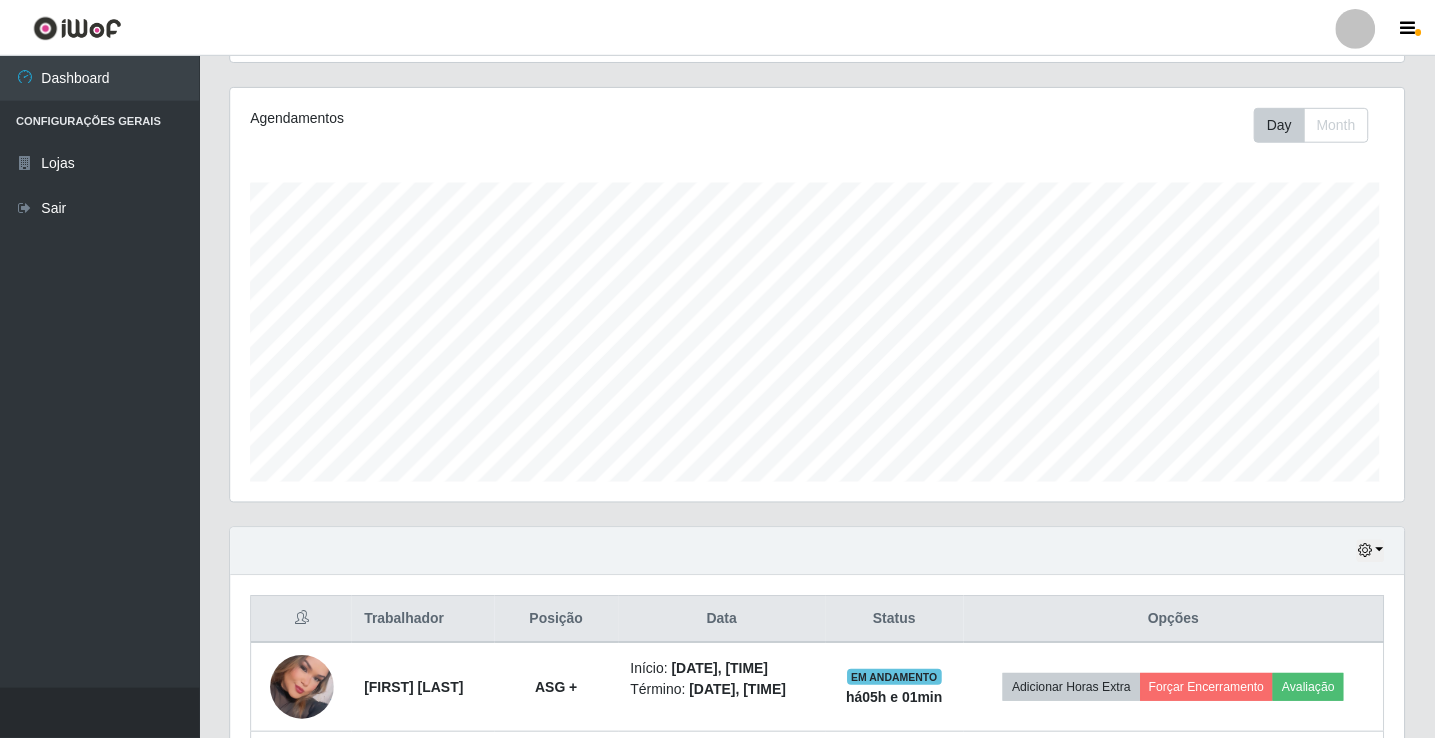 scroll, scrollTop: 342, scrollLeft: 0, axis: vertical 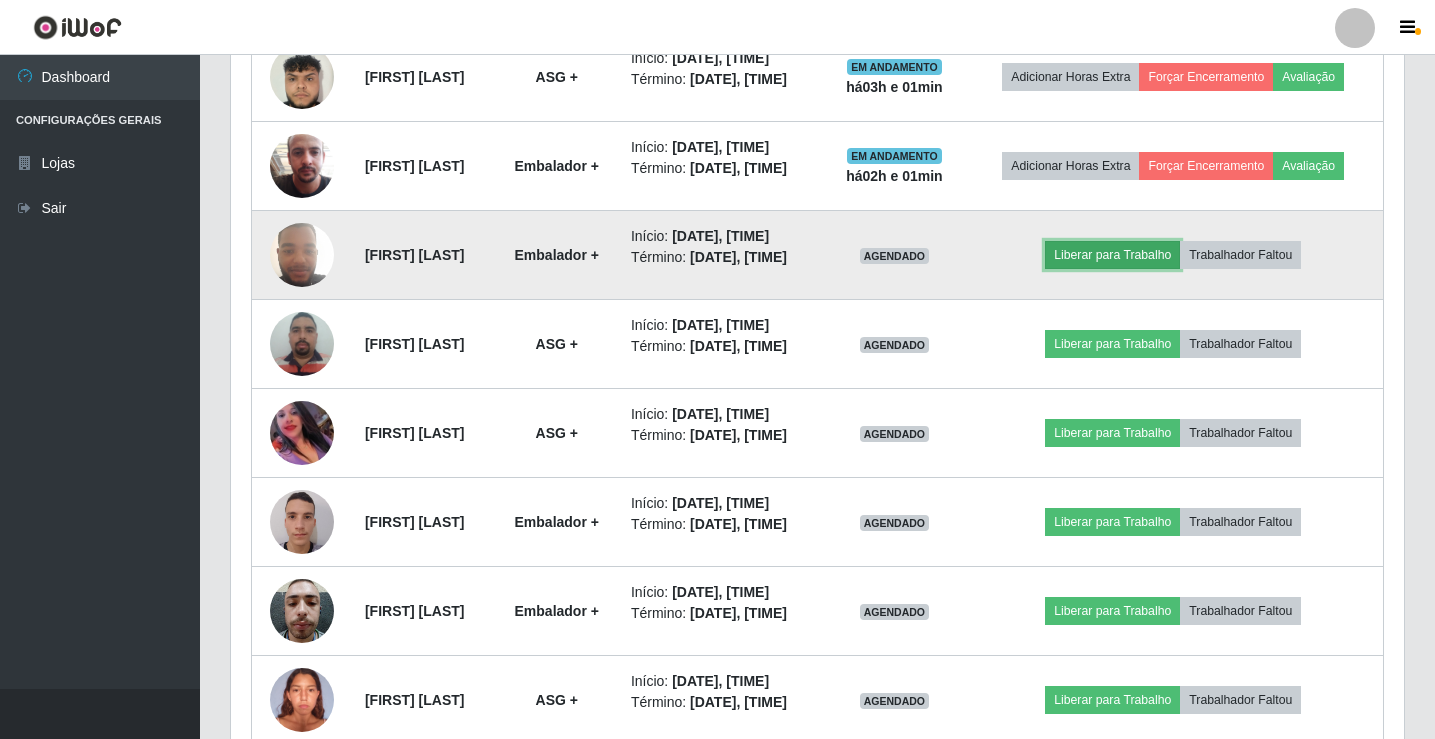 click on "Liberar para Trabalho" at bounding box center [1112, 255] 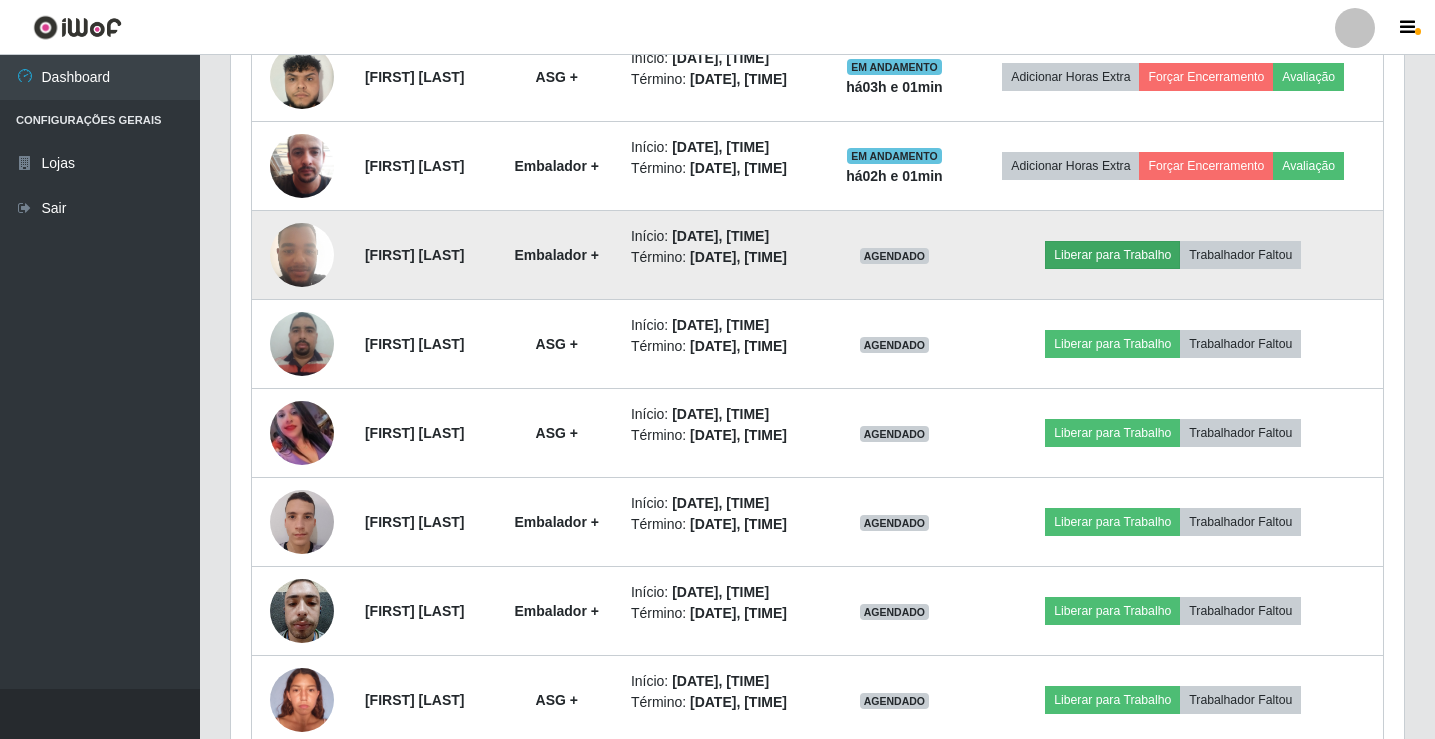 scroll, scrollTop: 999585, scrollLeft: 998837, axis: both 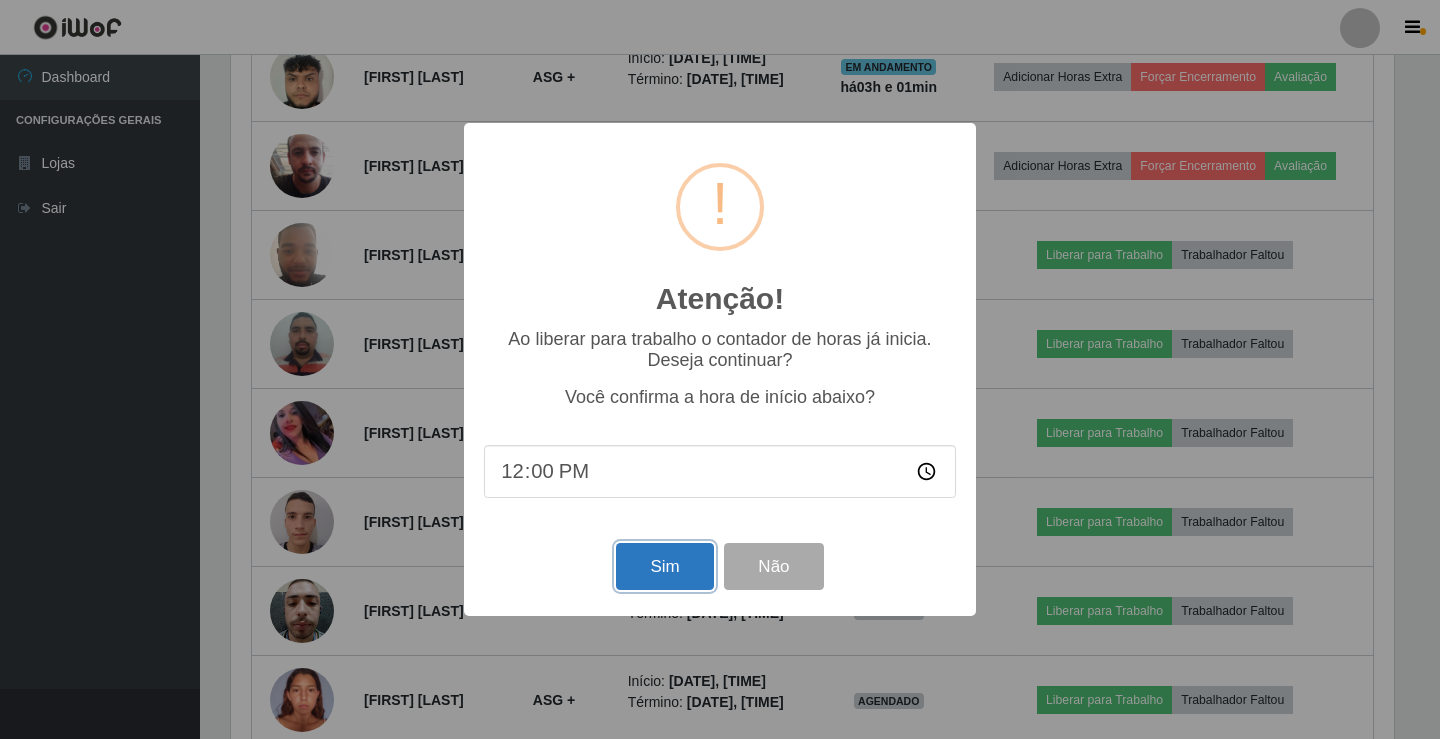 click on "Sim" at bounding box center (664, 566) 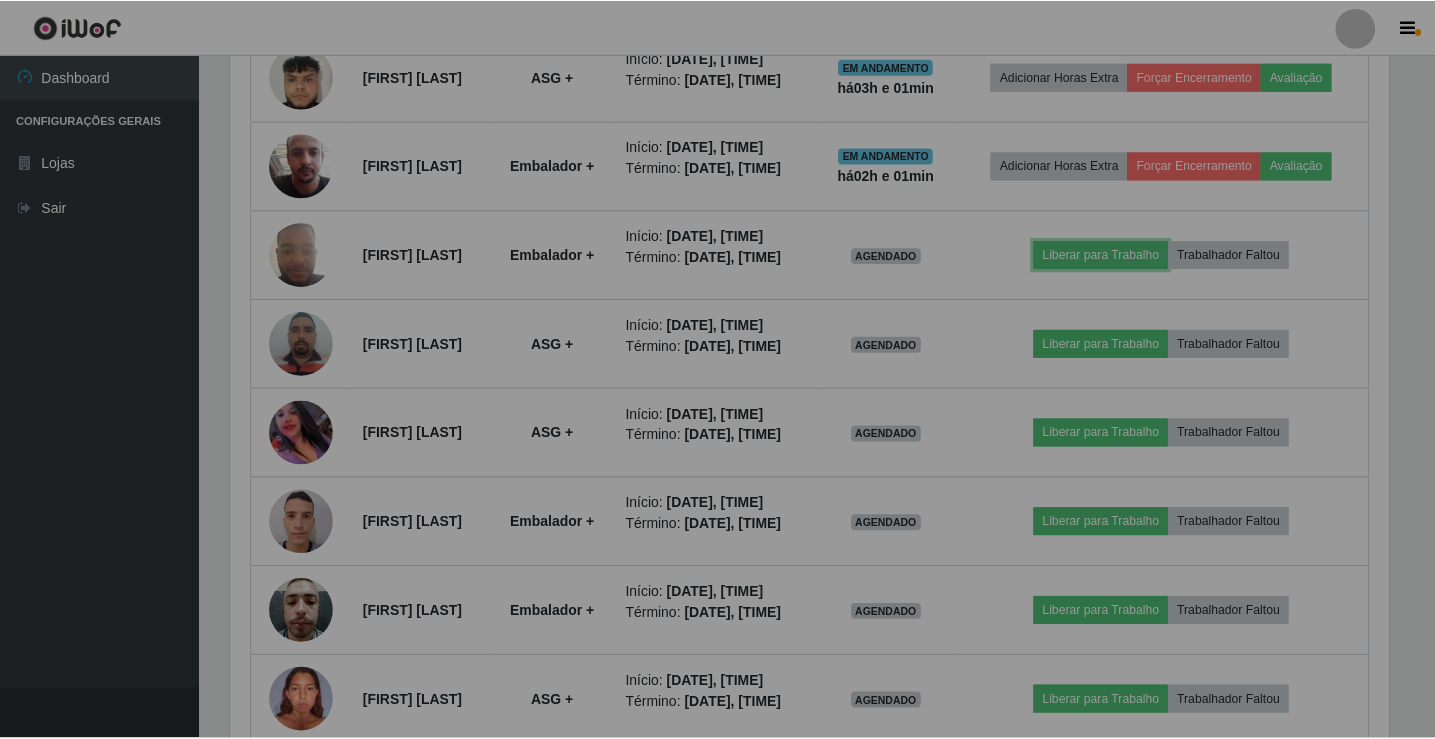scroll, scrollTop: 999585, scrollLeft: 998827, axis: both 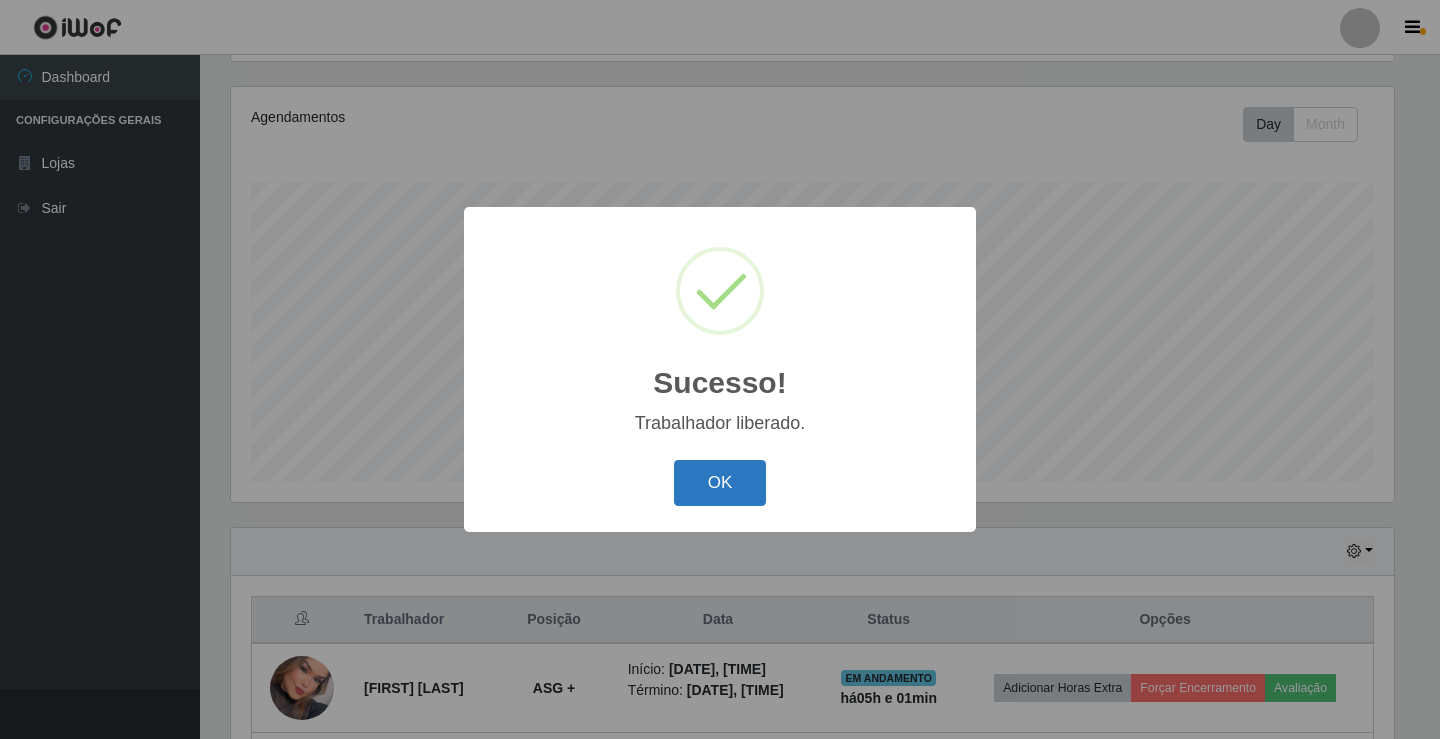 click on "OK" at bounding box center (720, 483) 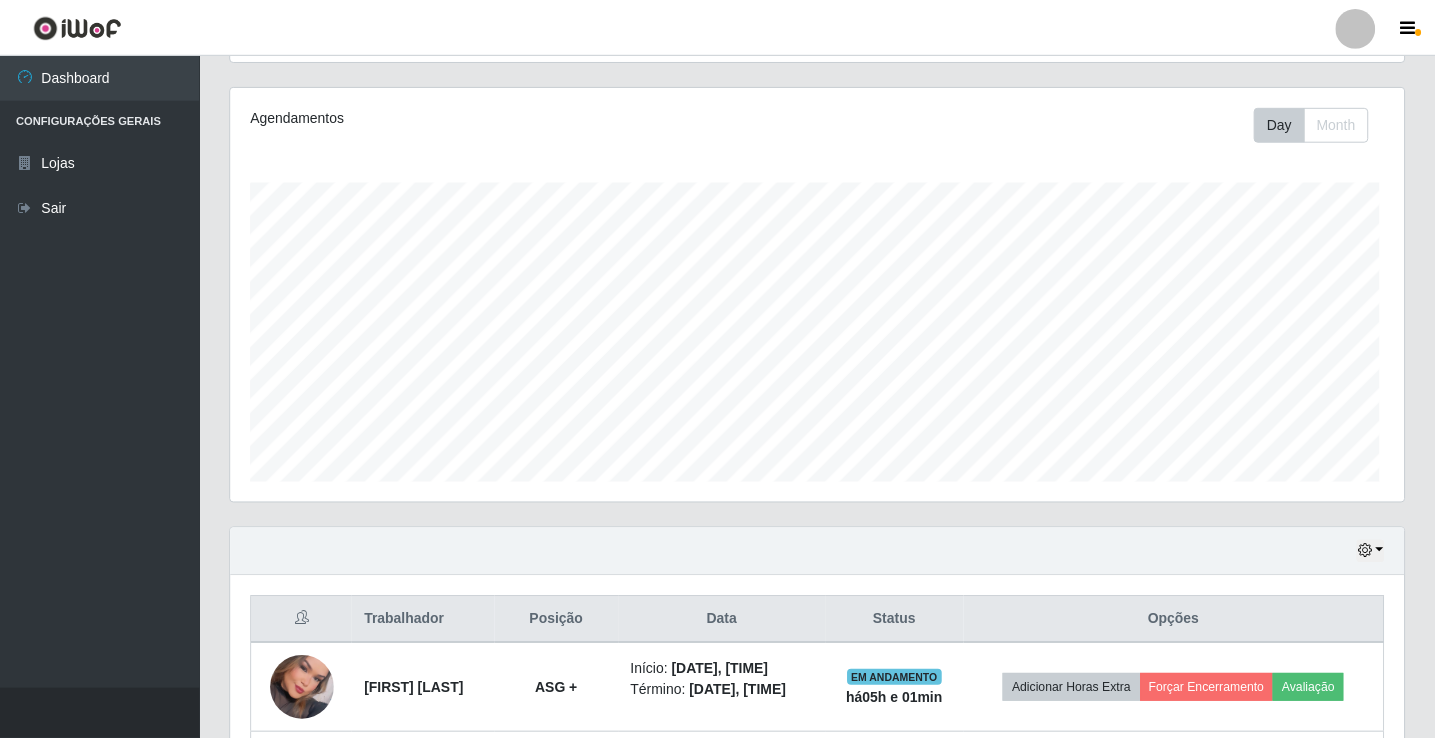 scroll, scrollTop: 999585, scrollLeft: 998827, axis: both 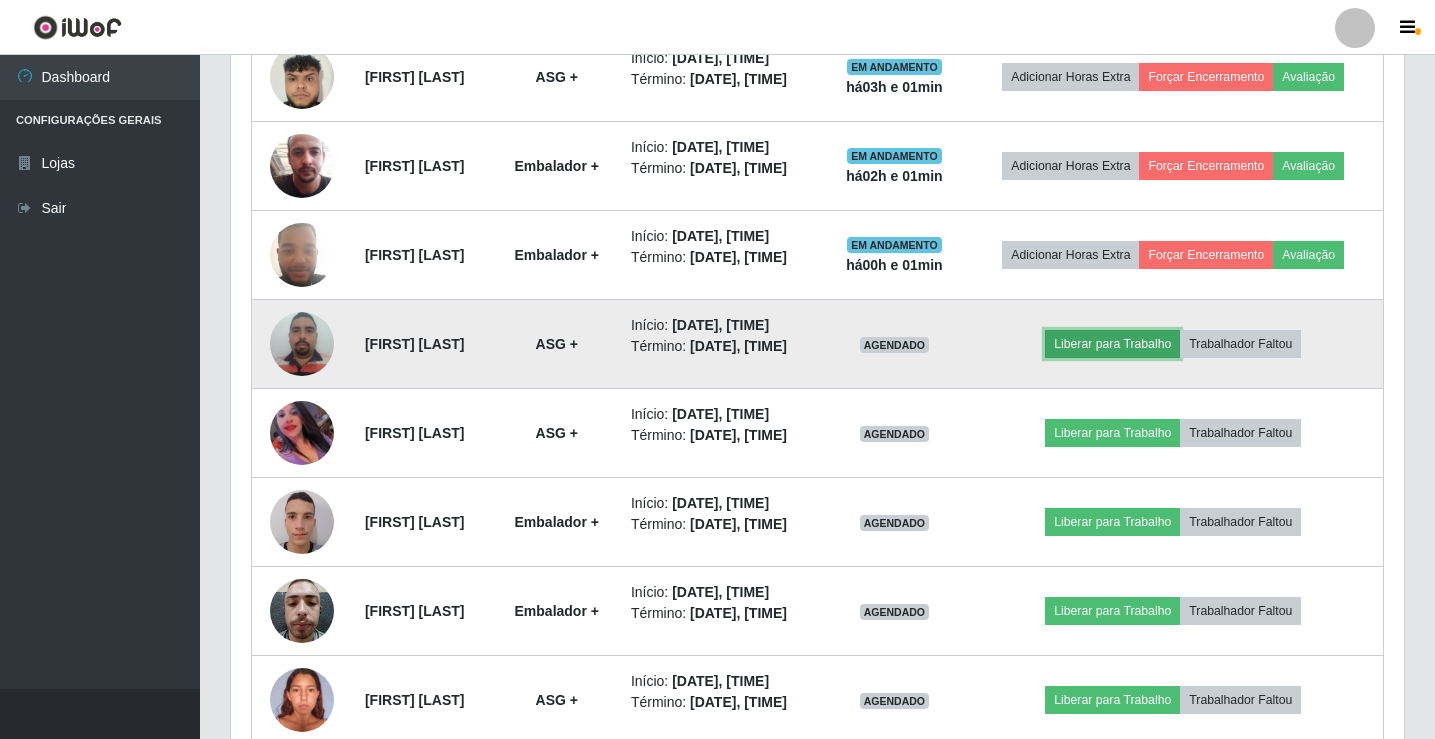 click on "Liberar para Trabalho" at bounding box center (1112, 344) 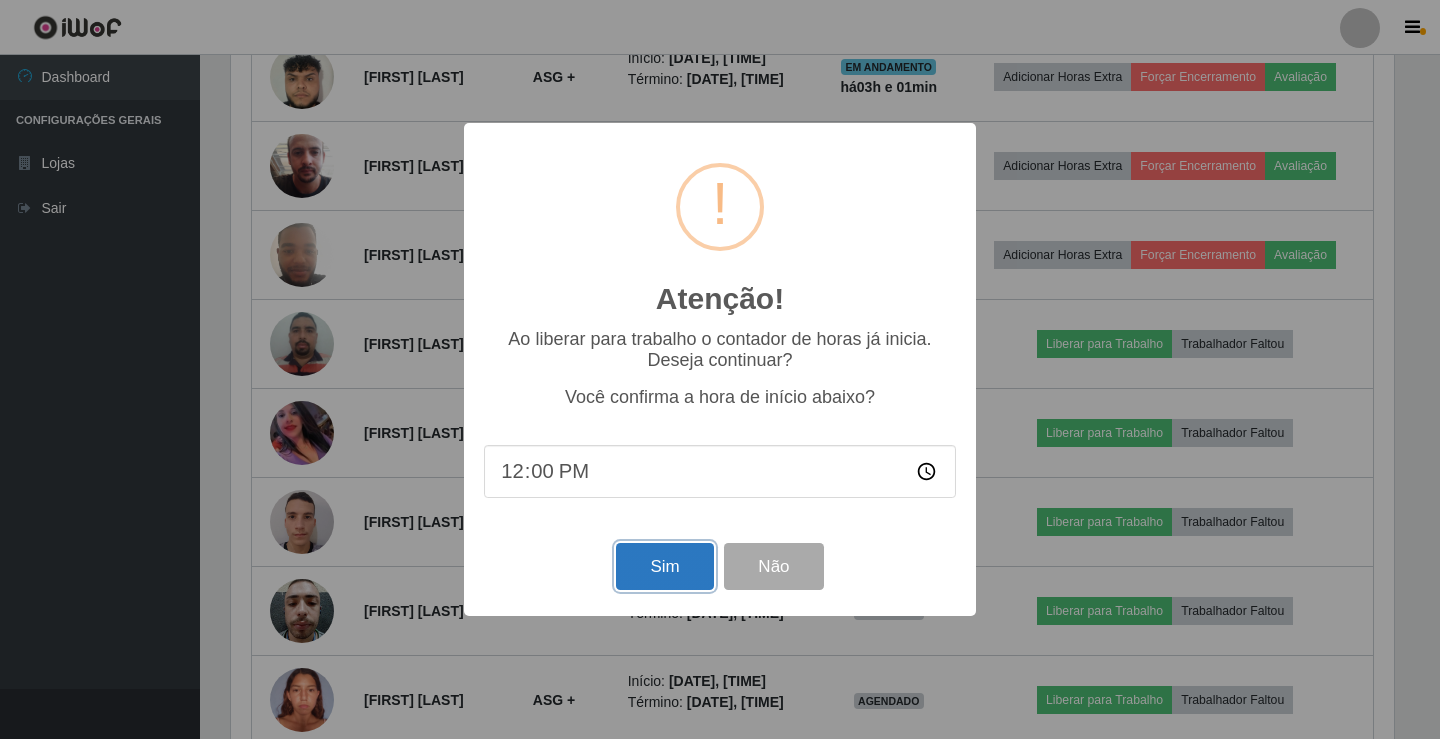 click on "Sim" at bounding box center (664, 566) 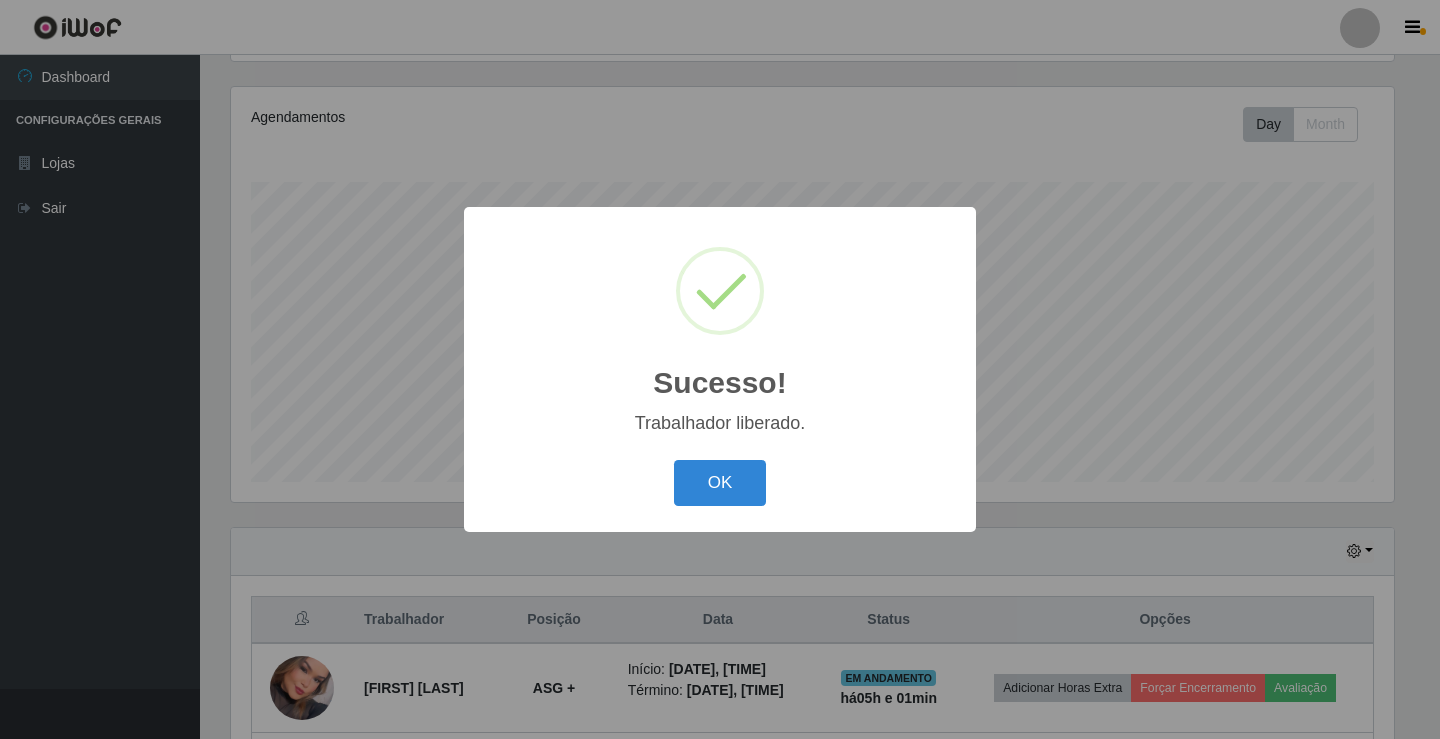 click on "OK Cancel" at bounding box center (720, 482) 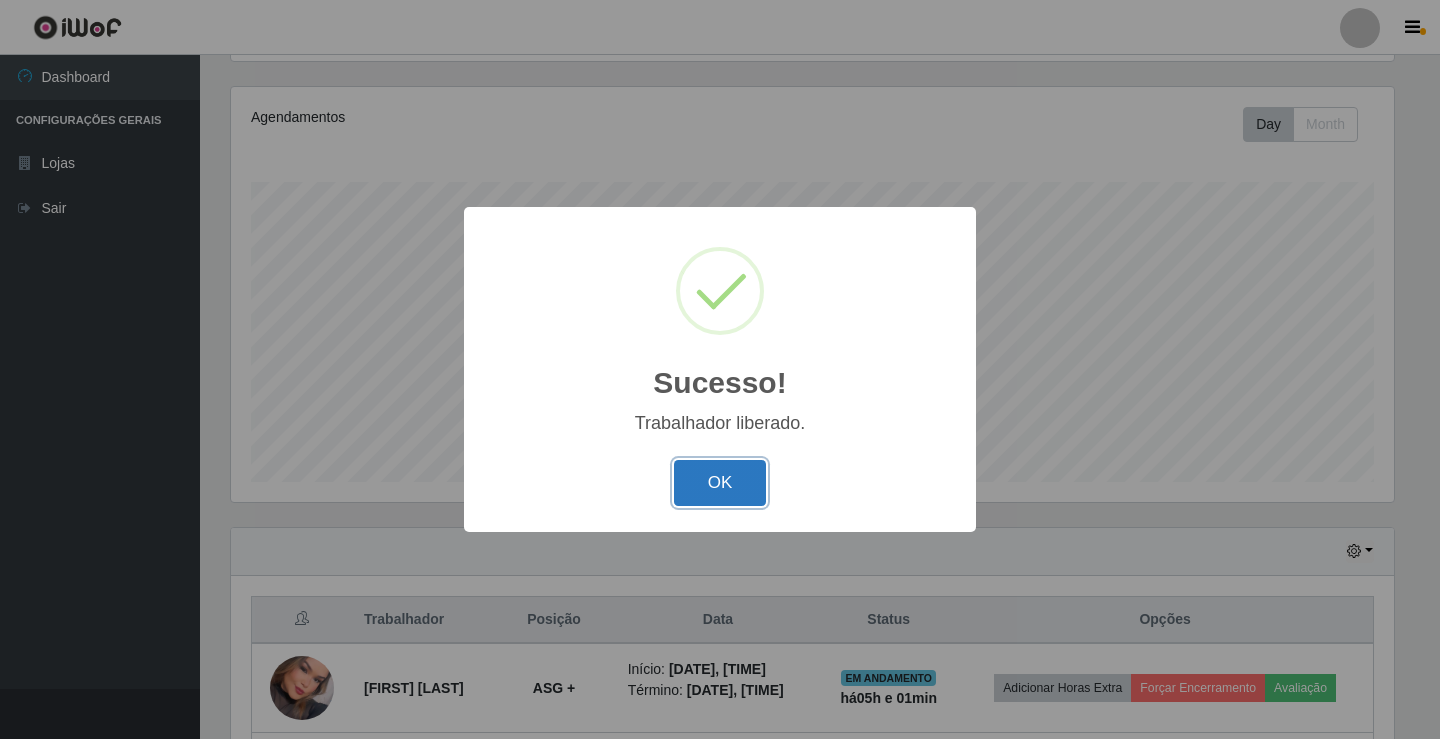 click on "OK" at bounding box center (720, 483) 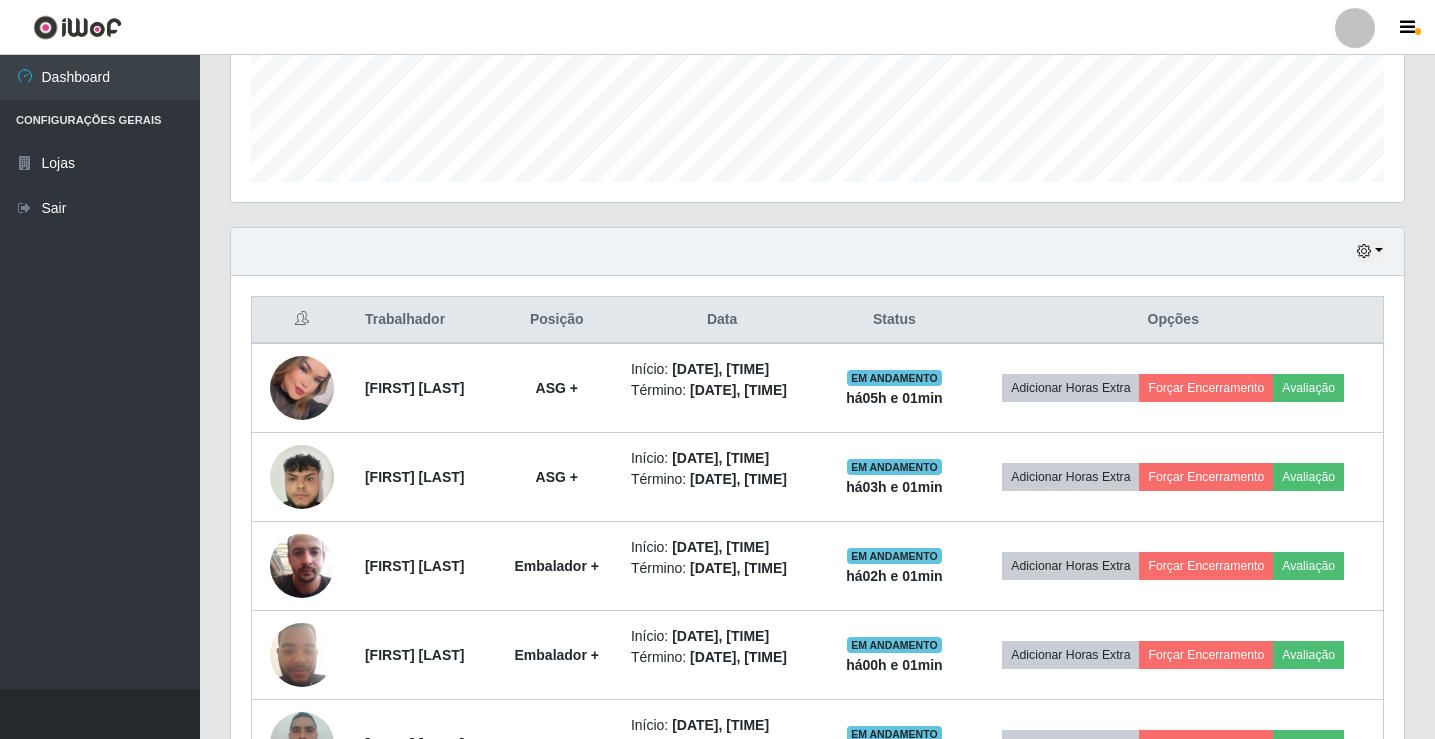 click at bounding box center [1355, 28] 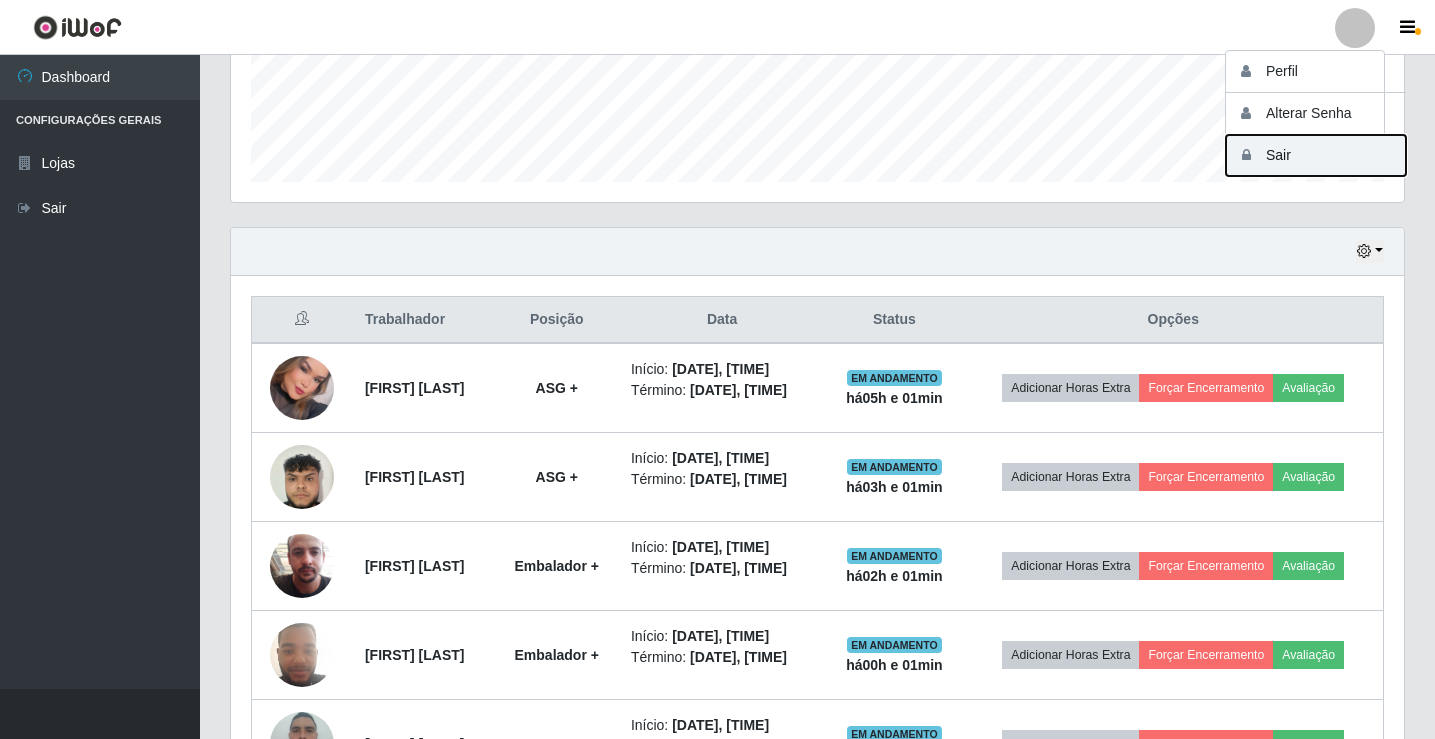 click on "Sair" at bounding box center [1316, 155] 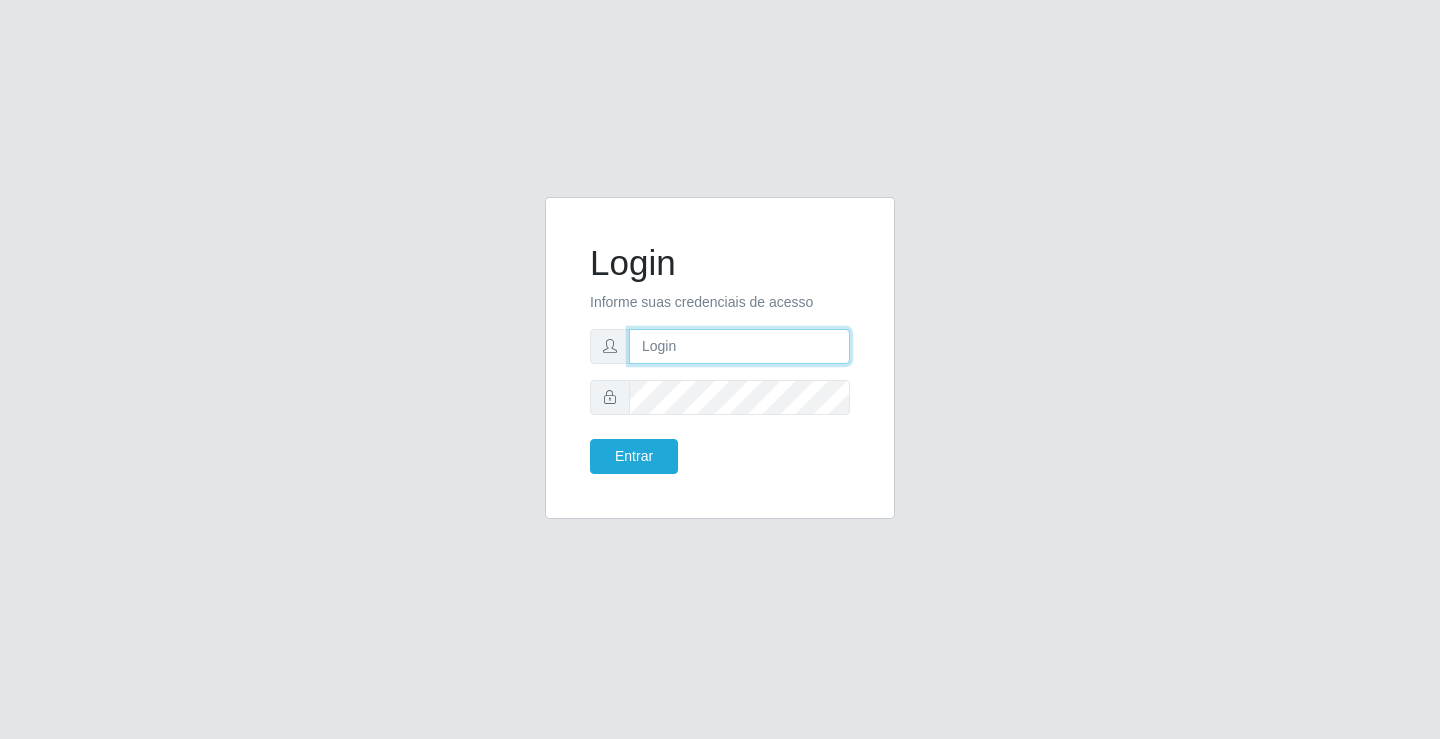 click at bounding box center [739, 346] 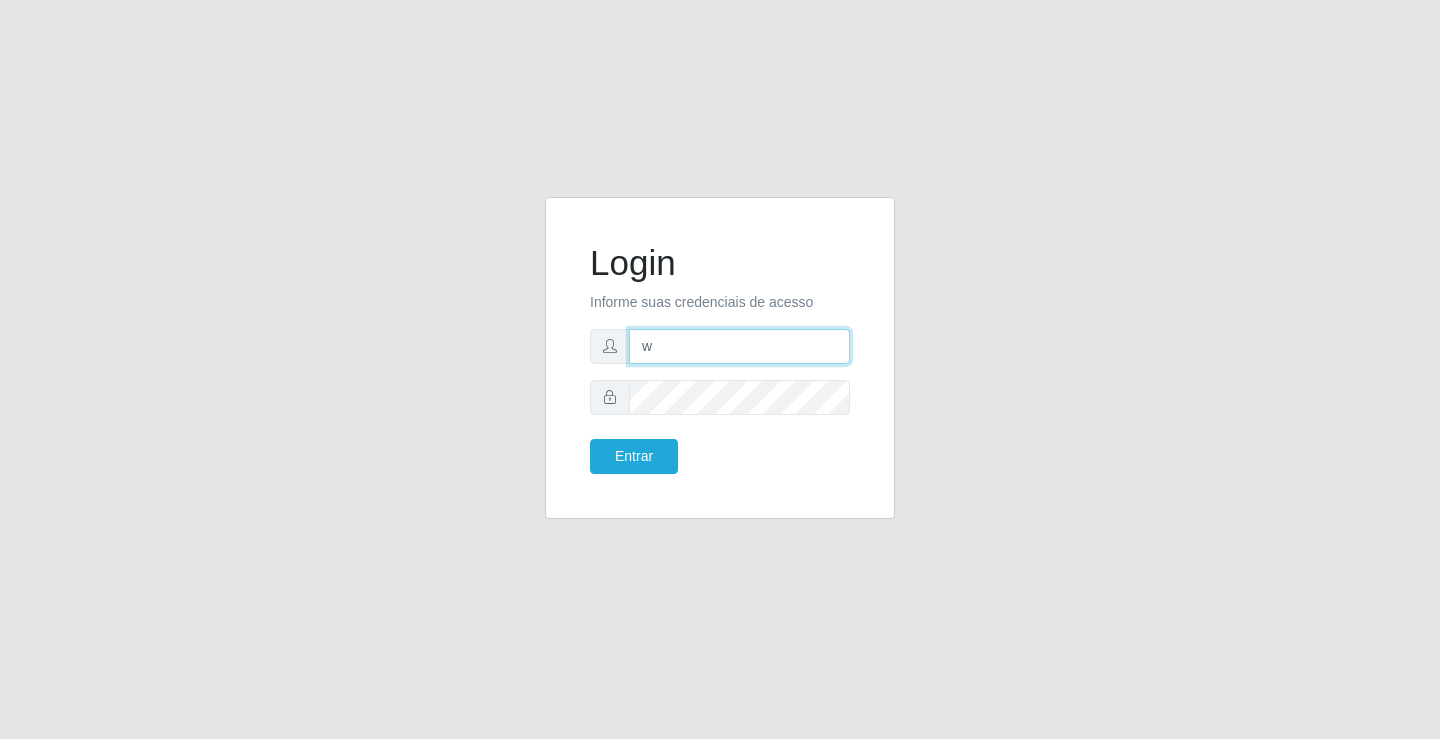 type on "[EMAIL]" 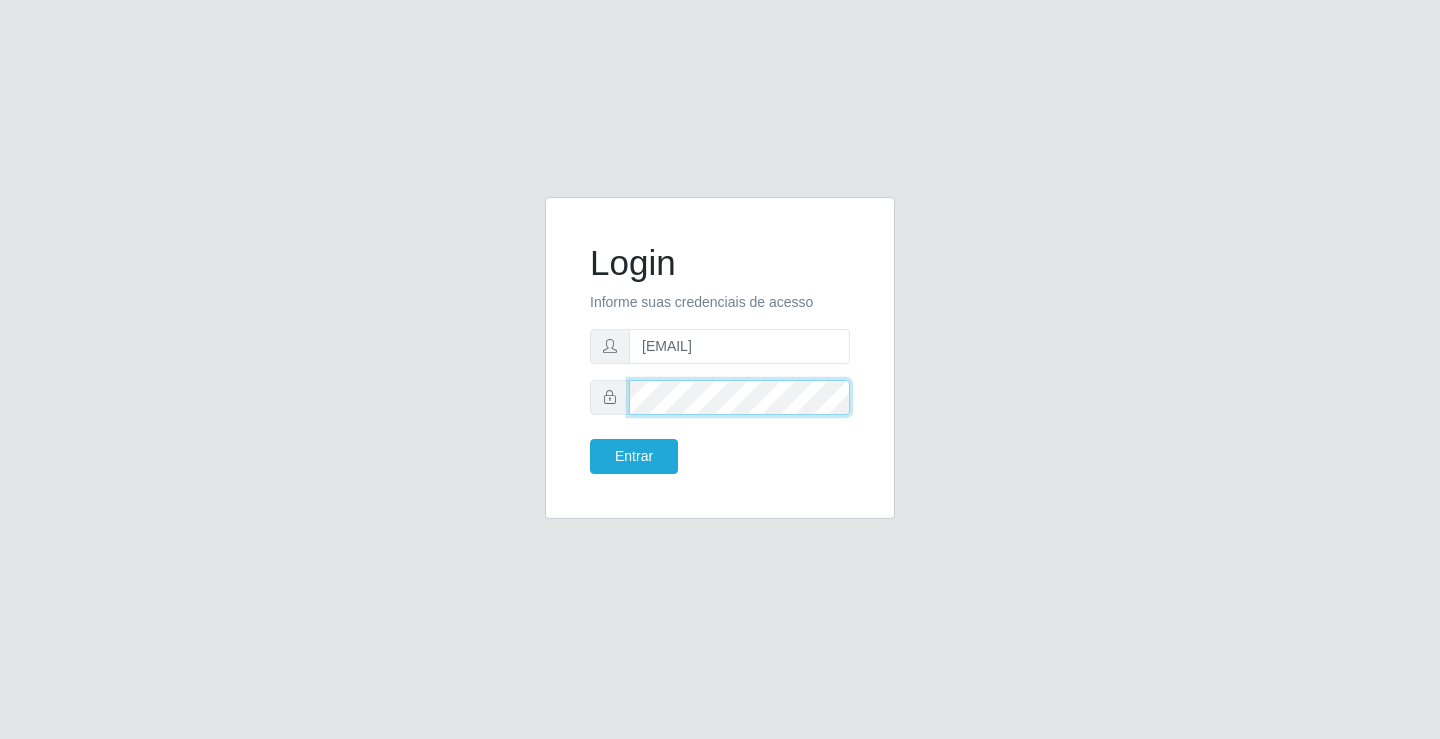 click on "Entrar" at bounding box center [634, 456] 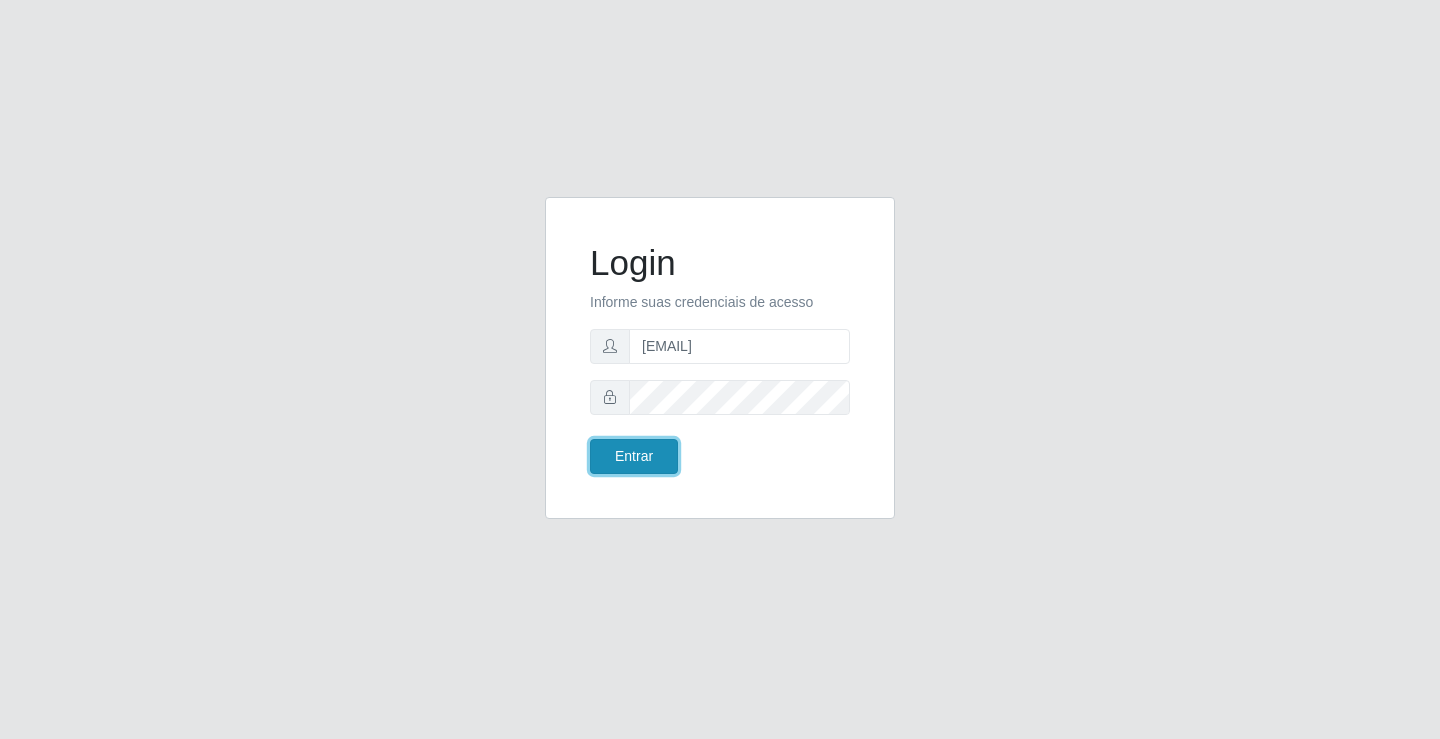 click on "Entrar" at bounding box center (634, 456) 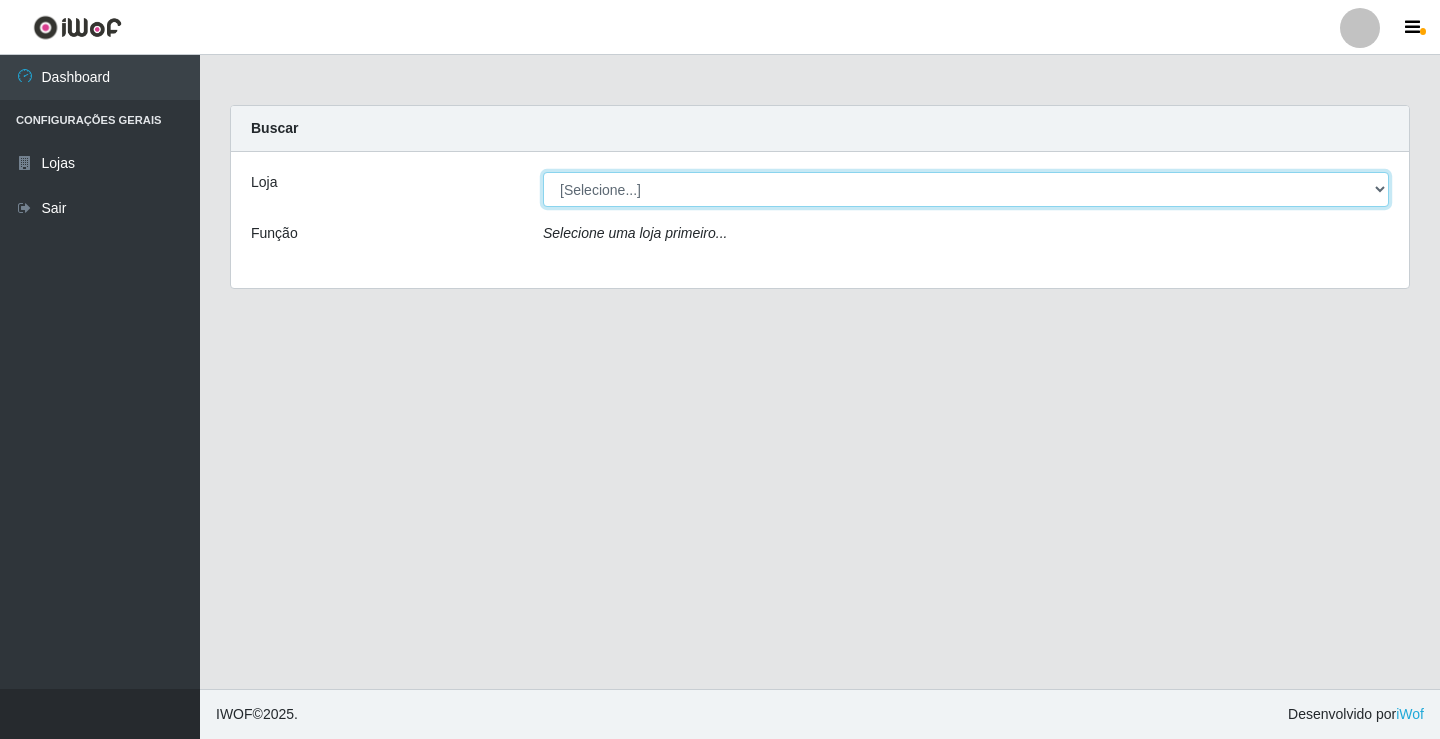click on "[Selecione...] [COMPANY] - [CITY]" at bounding box center [966, 189] 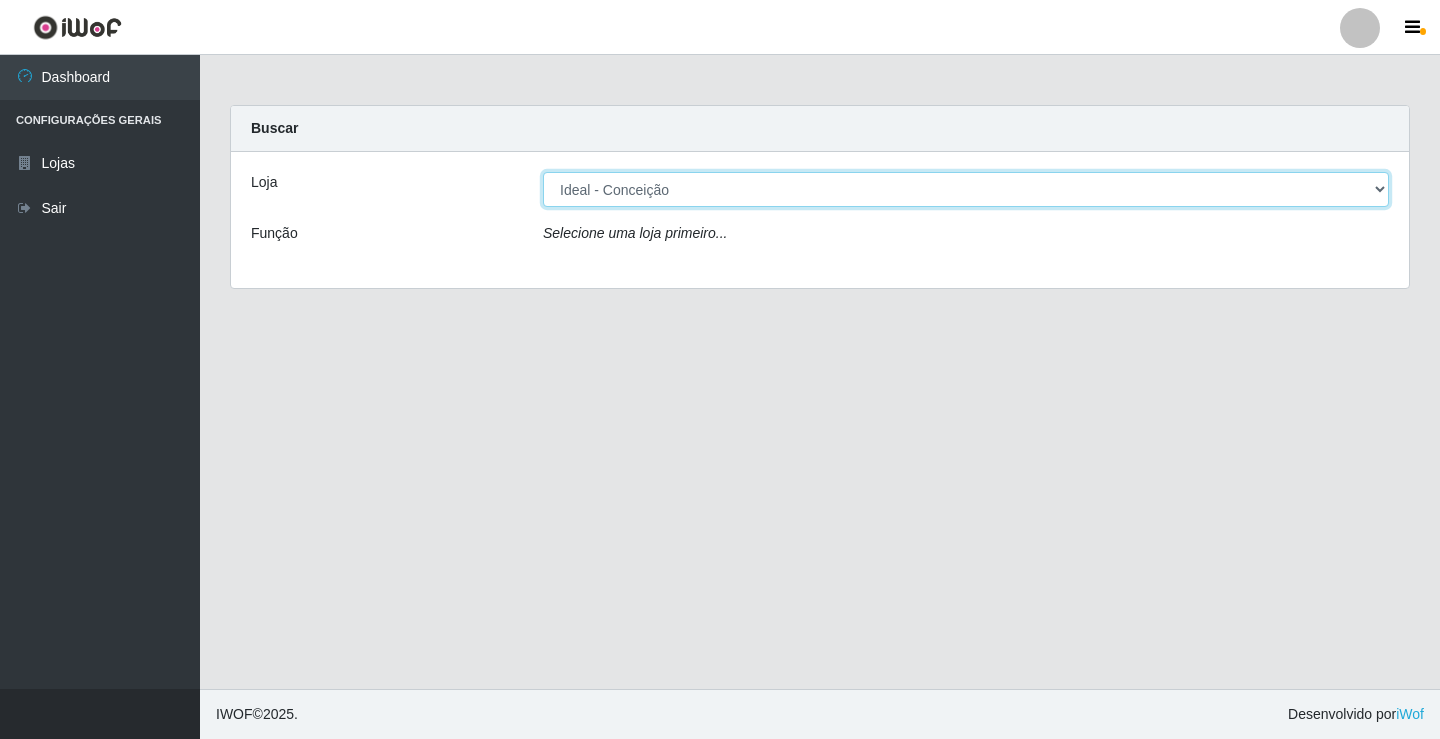 click on "[Selecione...] [COMPANY] - [CITY]" at bounding box center [966, 189] 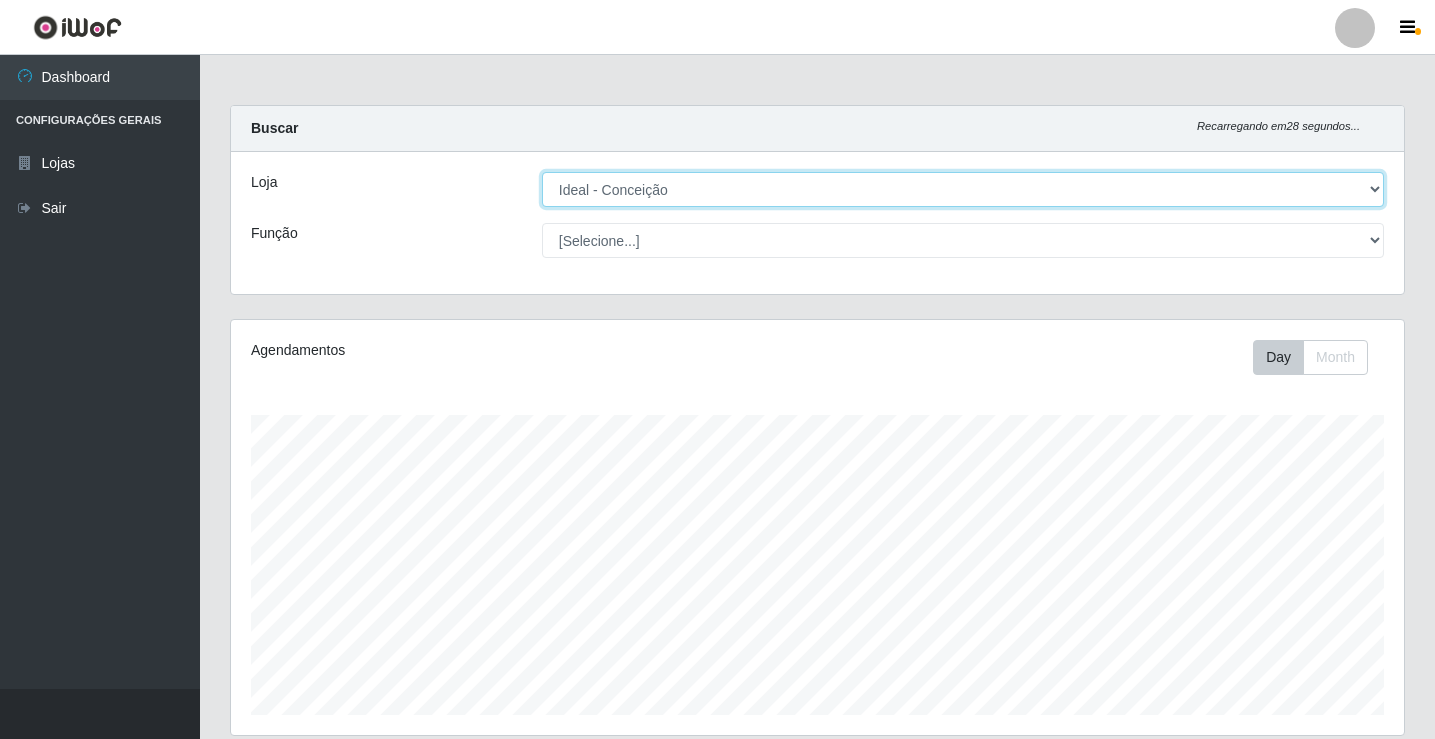 scroll, scrollTop: 999585, scrollLeft: 998827, axis: both 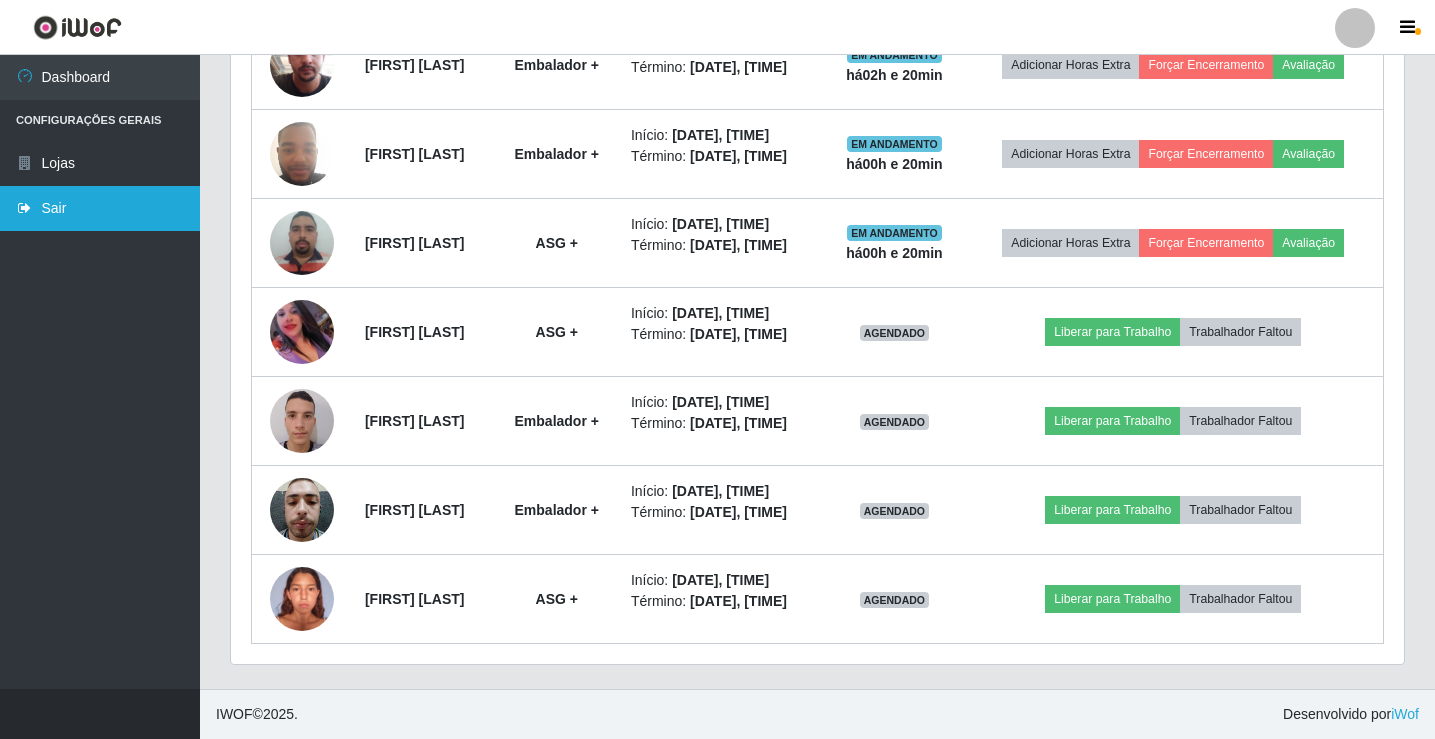 click on "Sair" at bounding box center [100, 208] 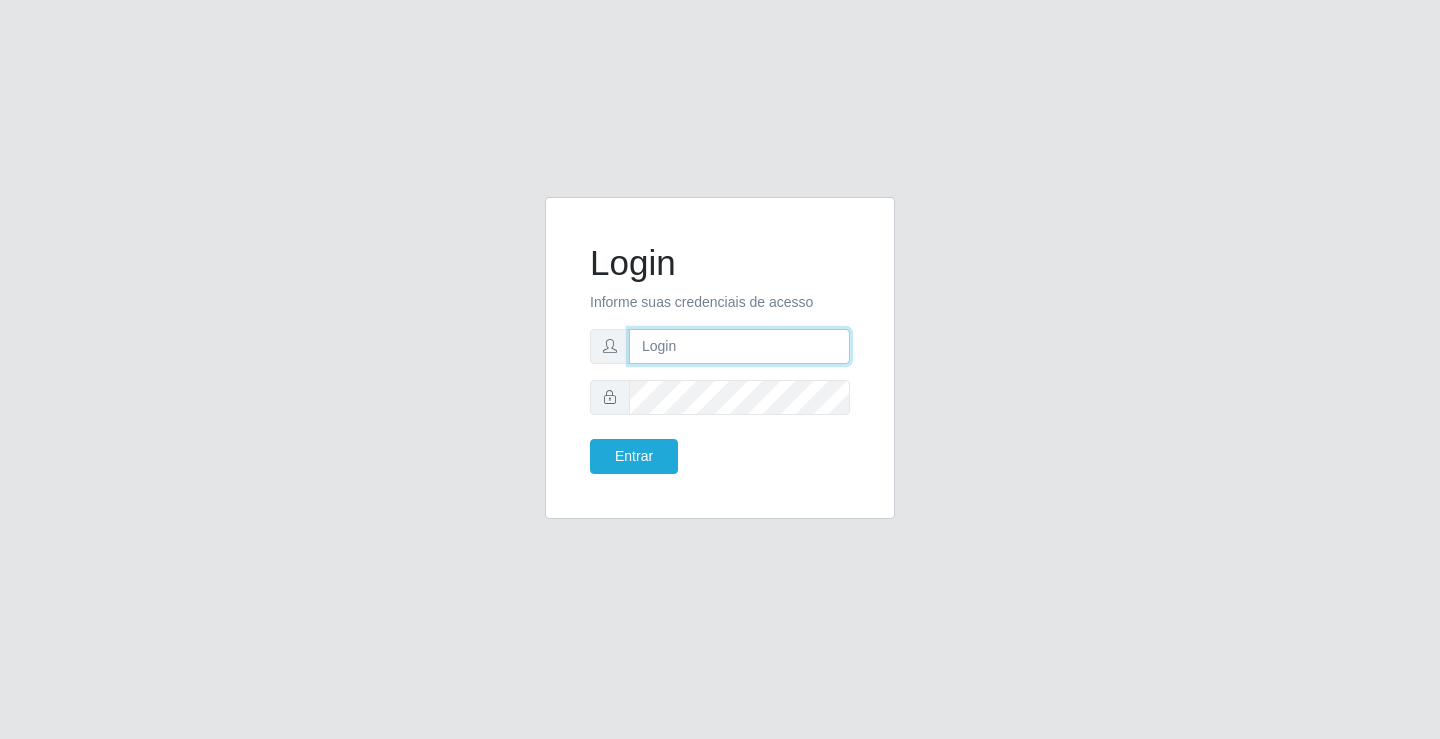 click at bounding box center [739, 346] 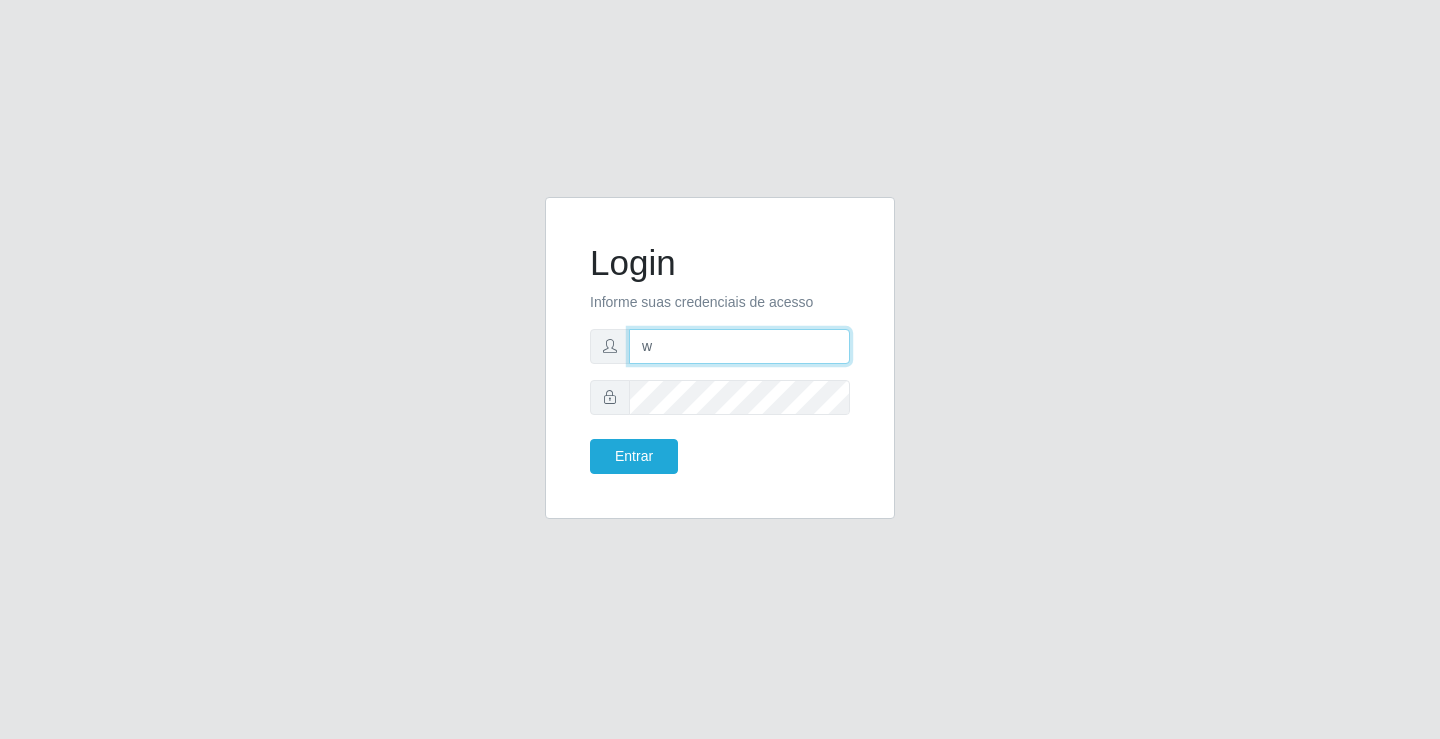 type on "[EMAIL]" 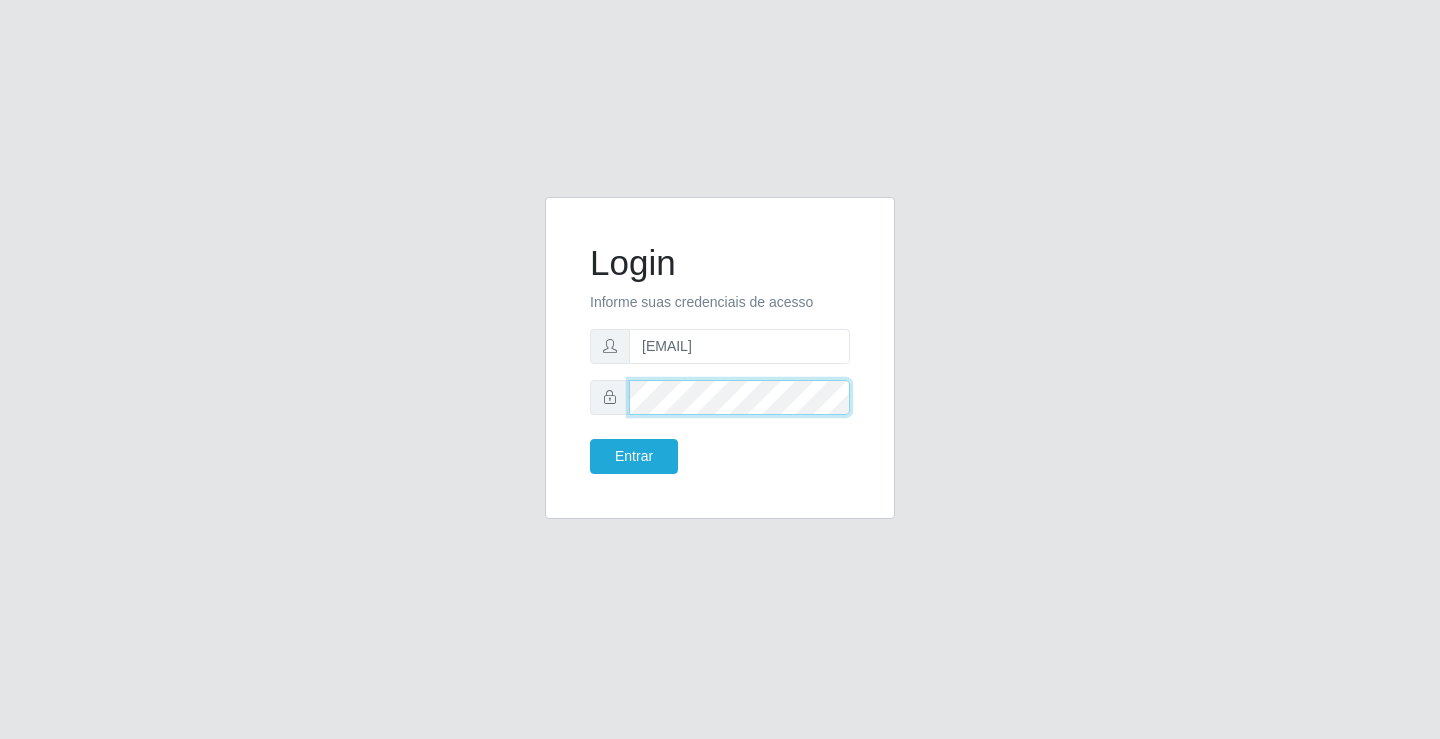 click on "Entrar" at bounding box center (634, 456) 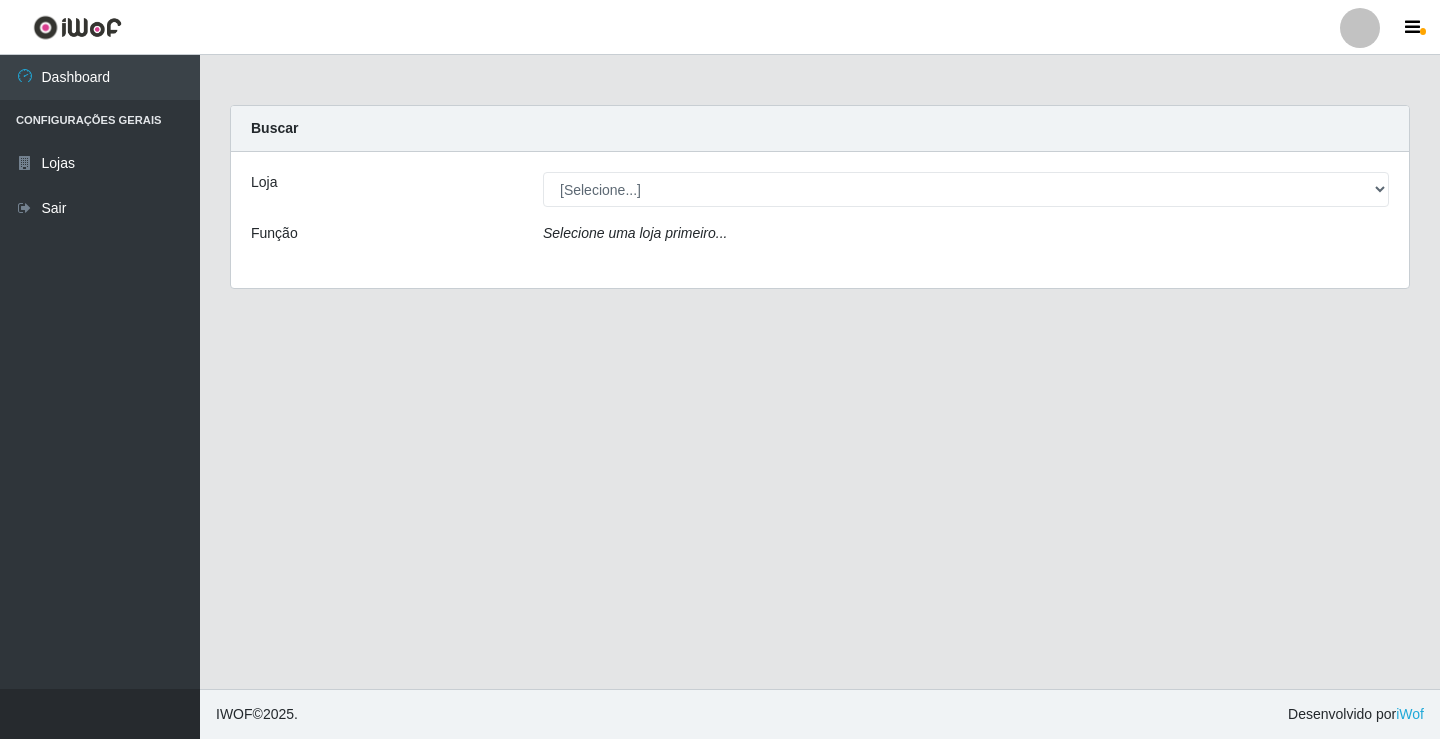 click on "Loja [Selecione...] Ideal - Conceição Função Selecione uma loja primeiro..." at bounding box center (820, 220) 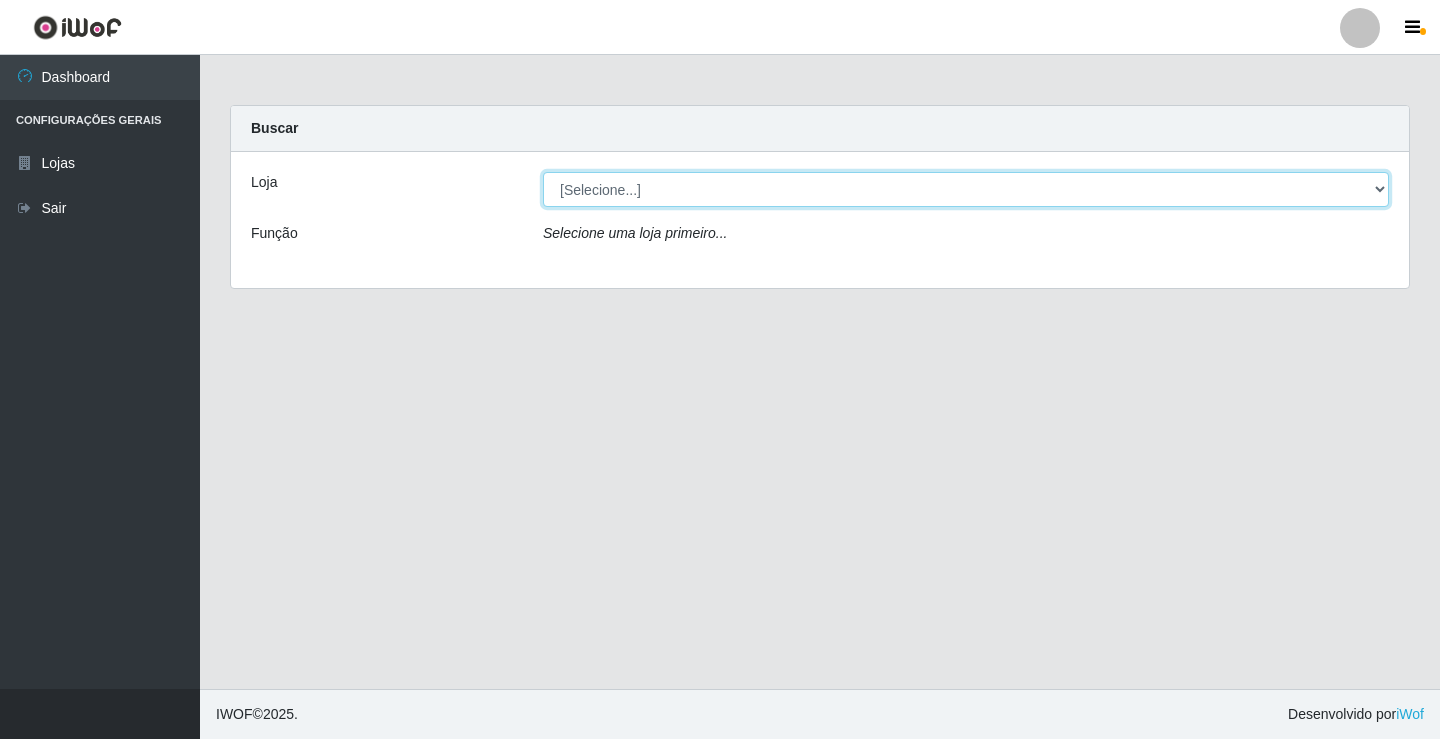click on "[Selecione...] [COMPANY] - [CITY]" at bounding box center (966, 189) 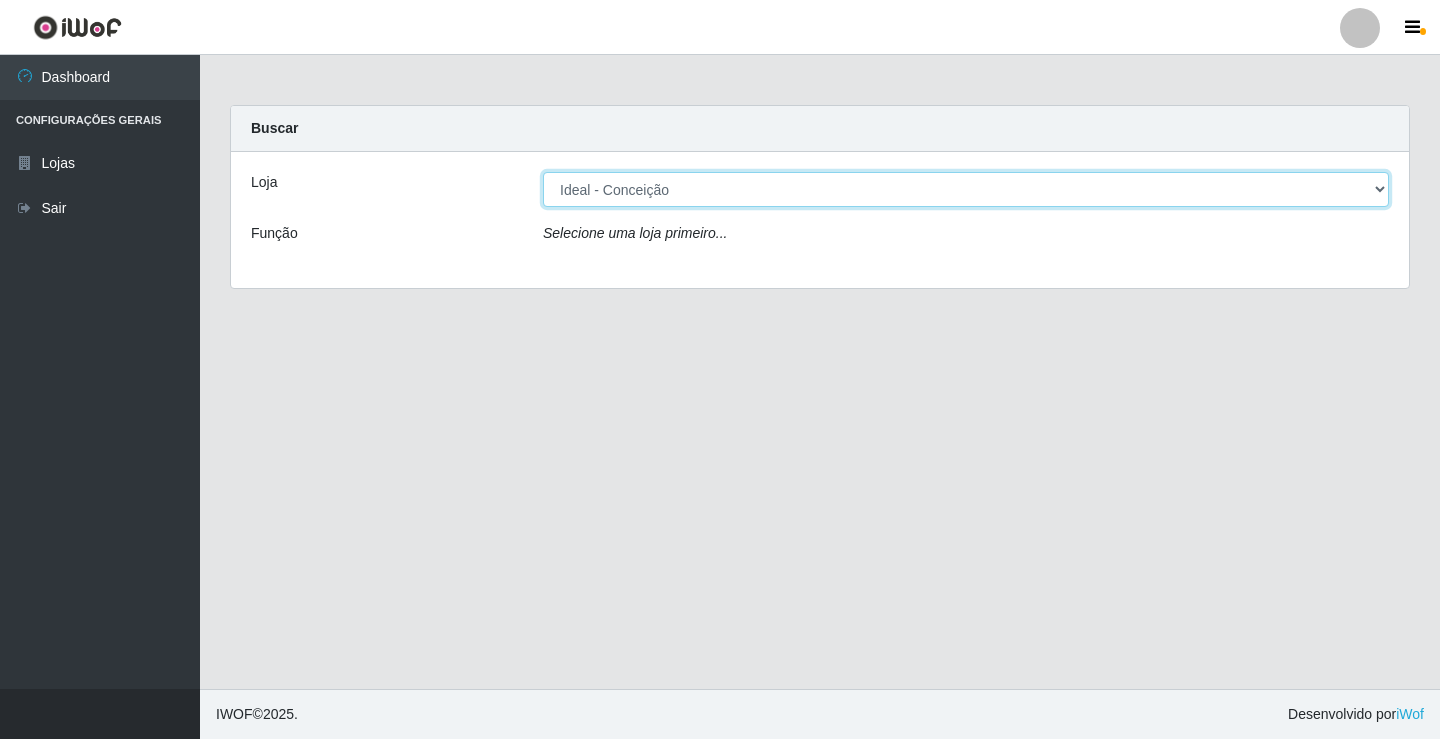 click on "[Selecione...] [COMPANY] - [CITY]" at bounding box center (966, 189) 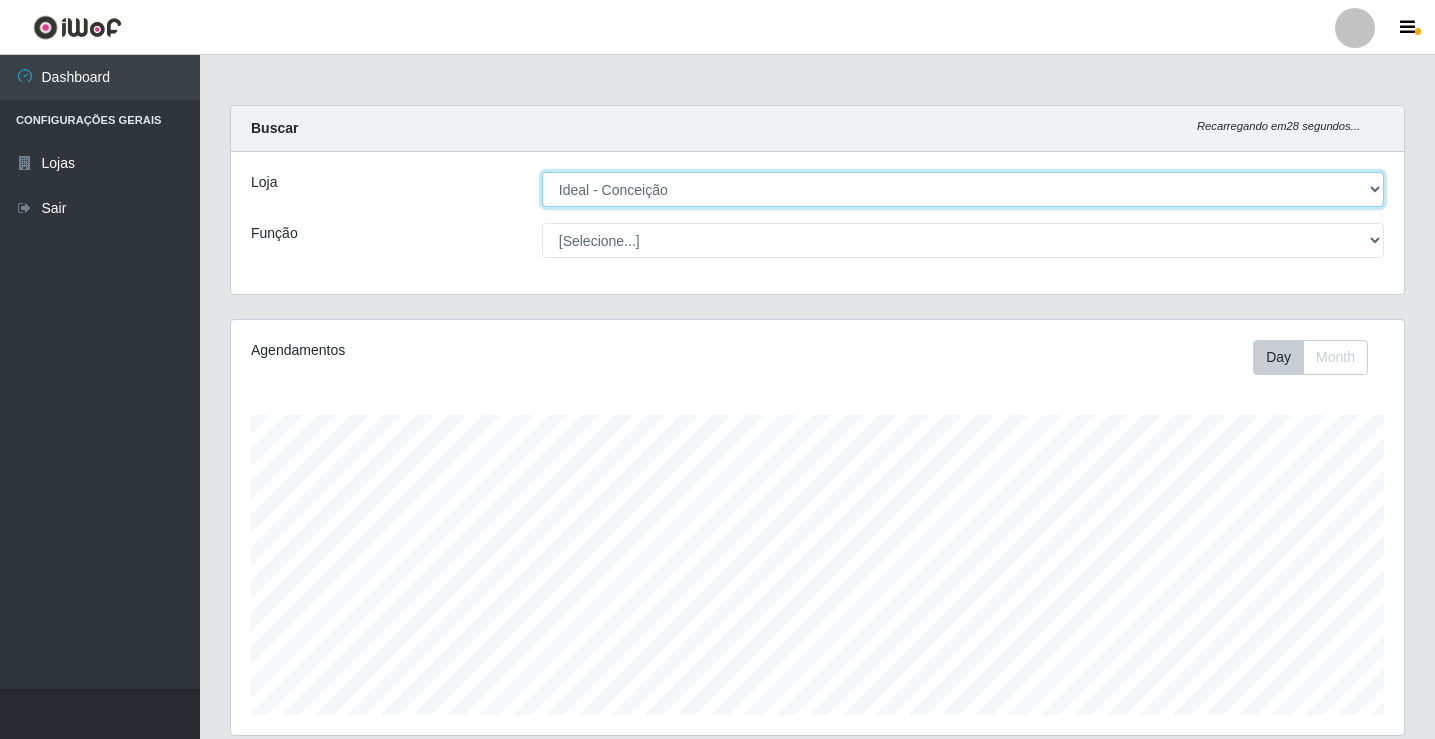 scroll, scrollTop: 999585, scrollLeft: 998827, axis: both 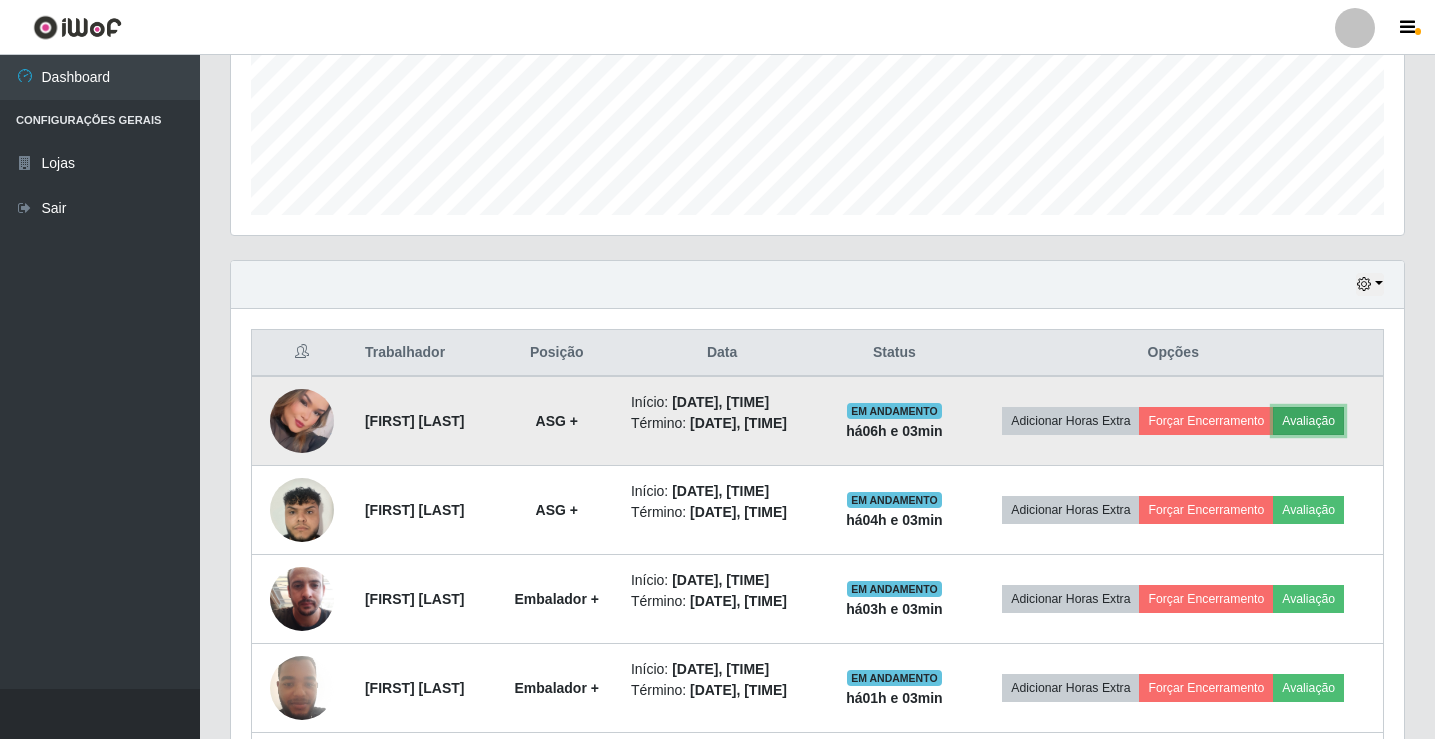 click on "Avaliação" at bounding box center [1308, 421] 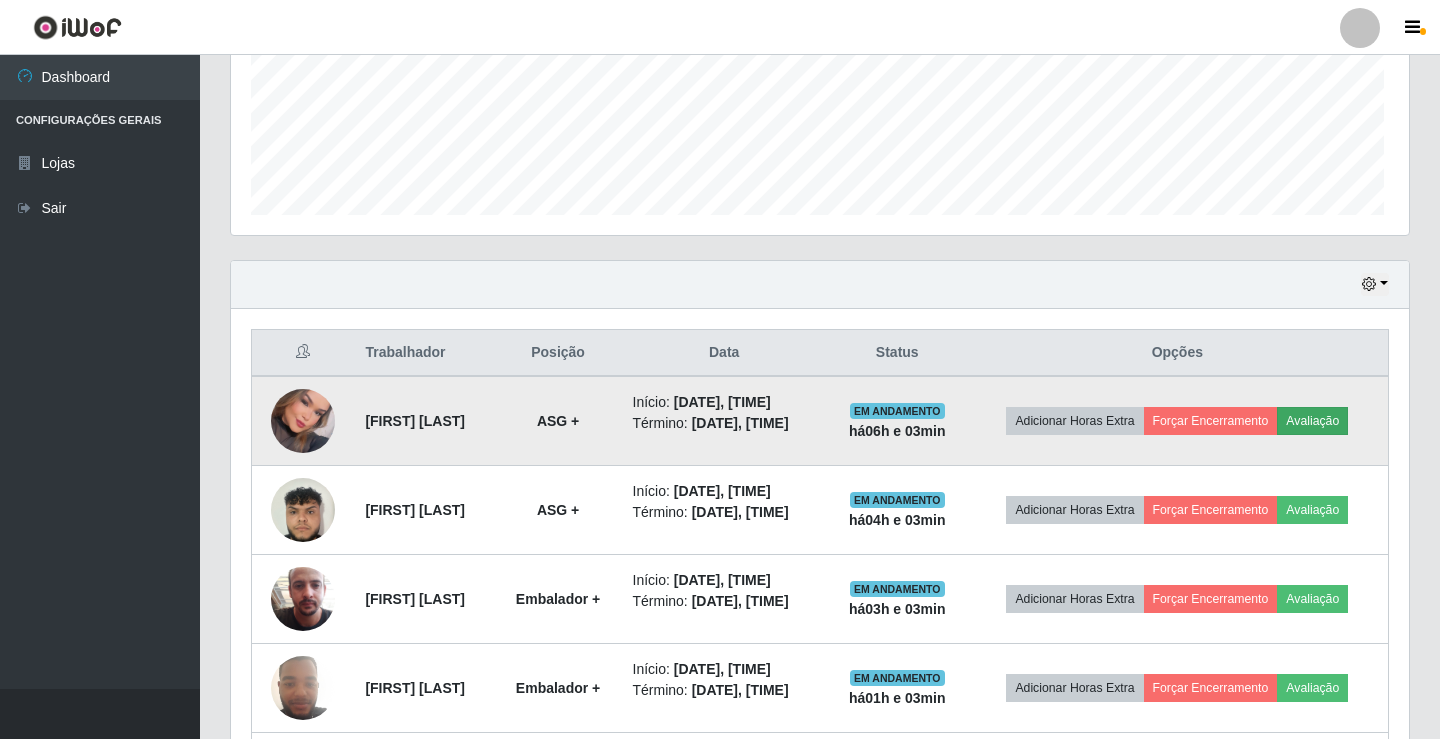 scroll, scrollTop: 999585, scrollLeft: 998837, axis: both 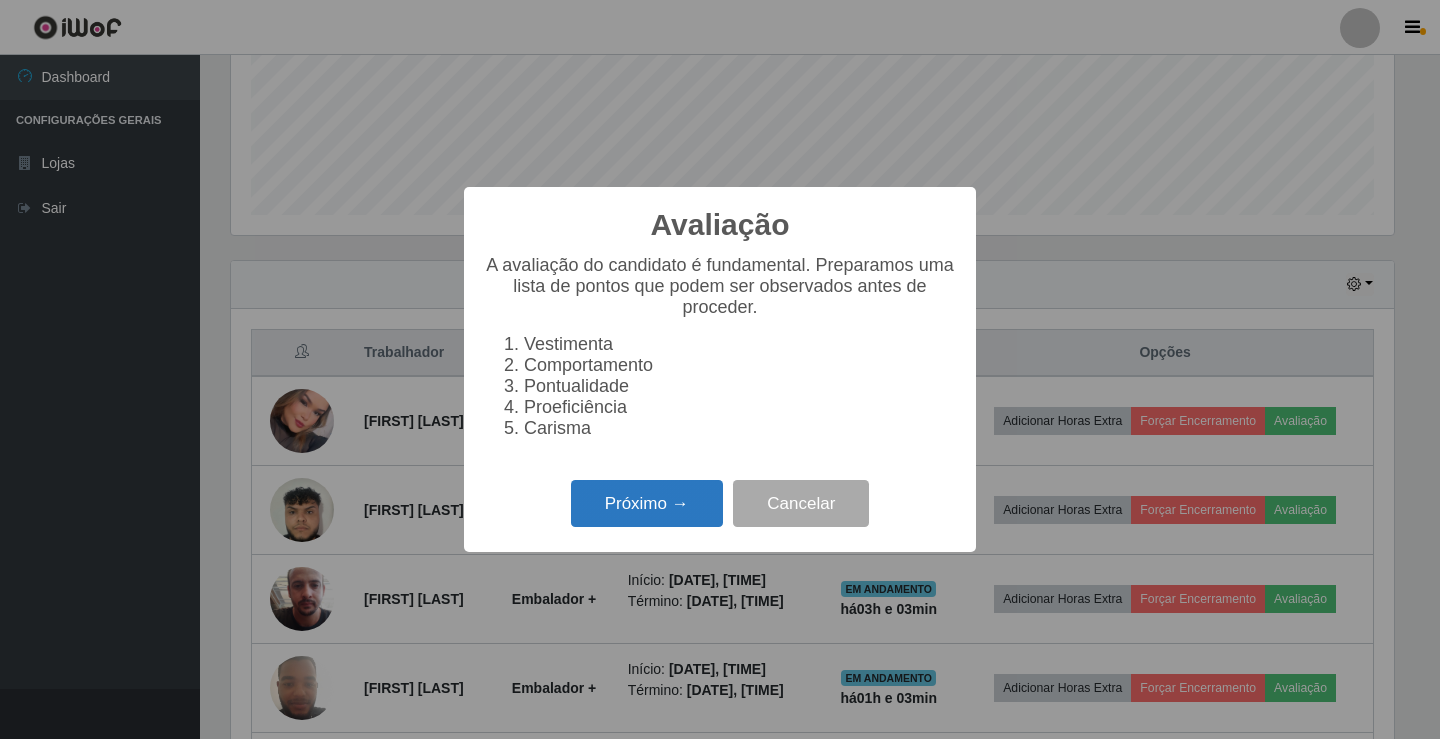 click on "Próximo →" at bounding box center (647, 503) 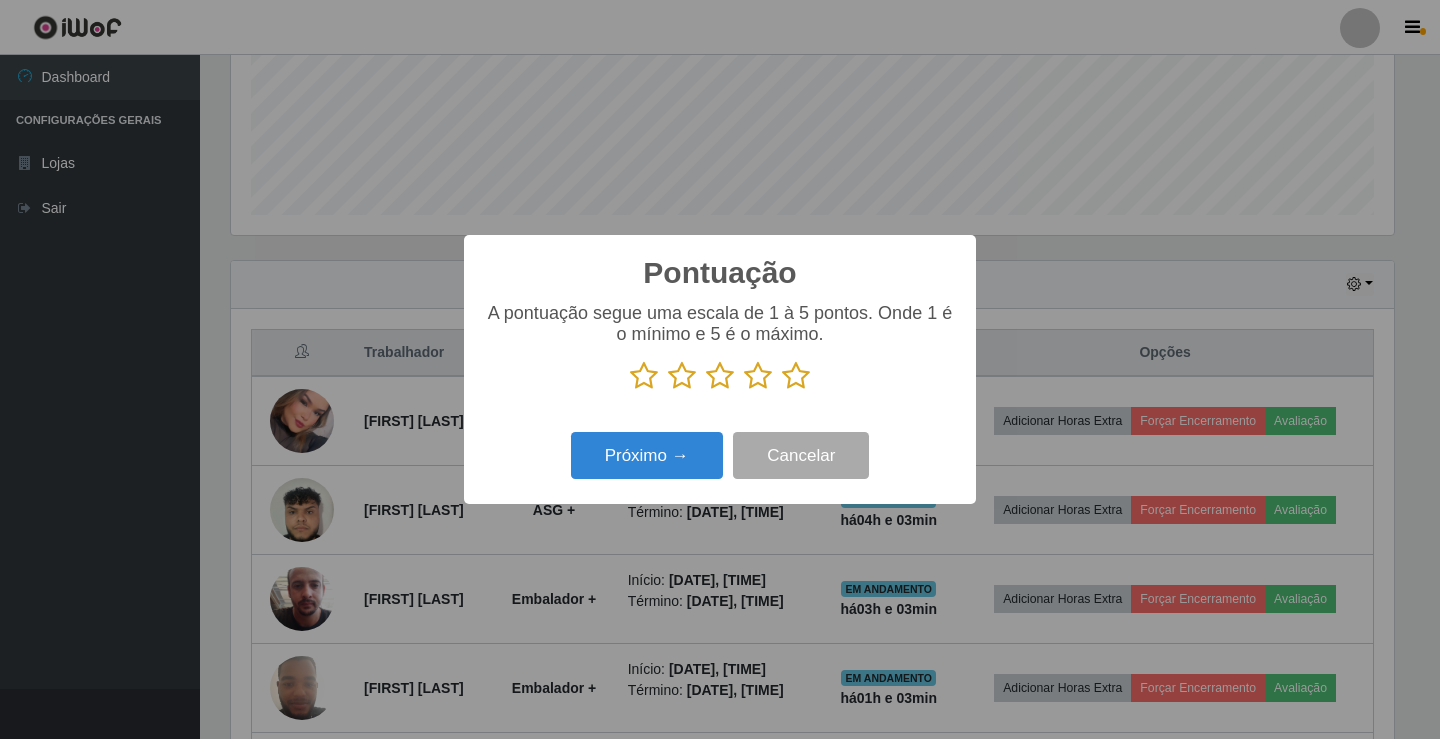 click at bounding box center (796, 376) 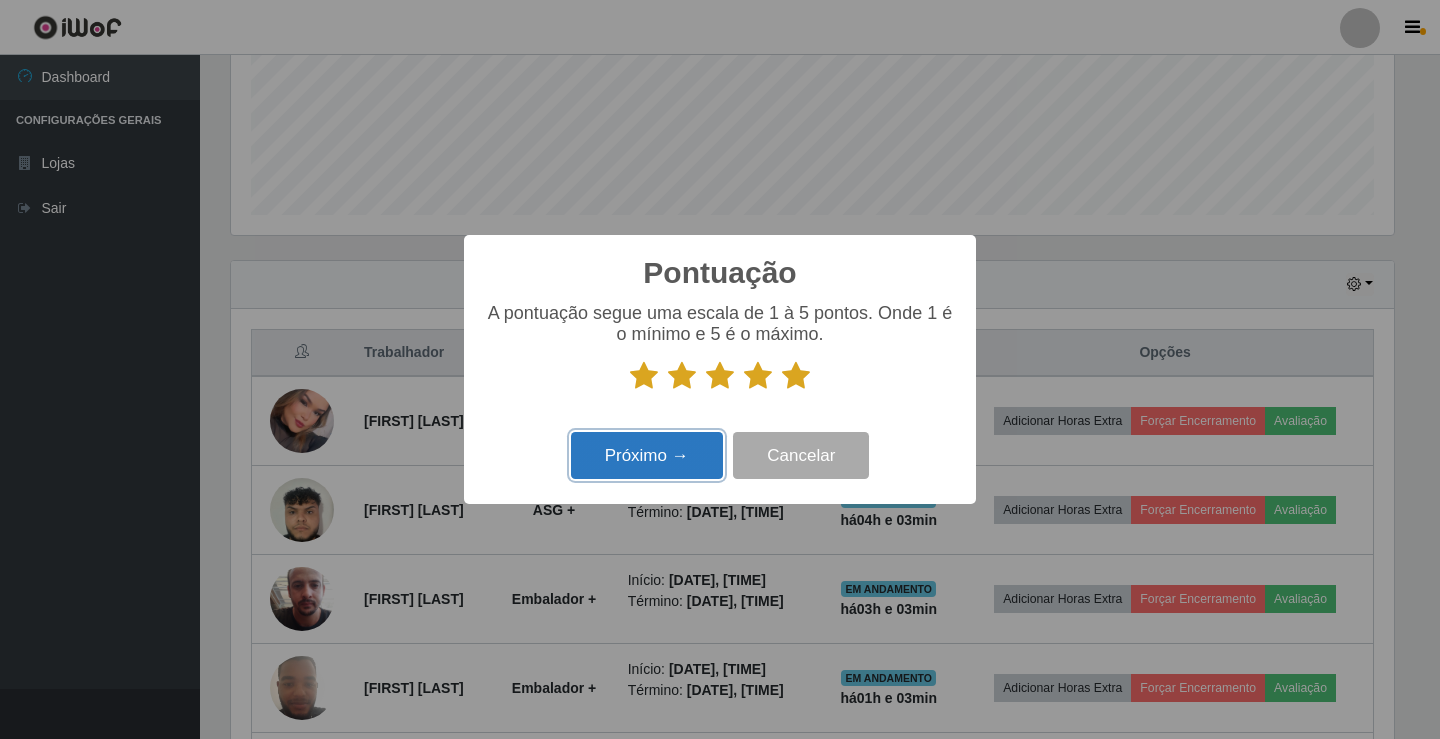 click on "Próximo →" at bounding box center (647, 455) 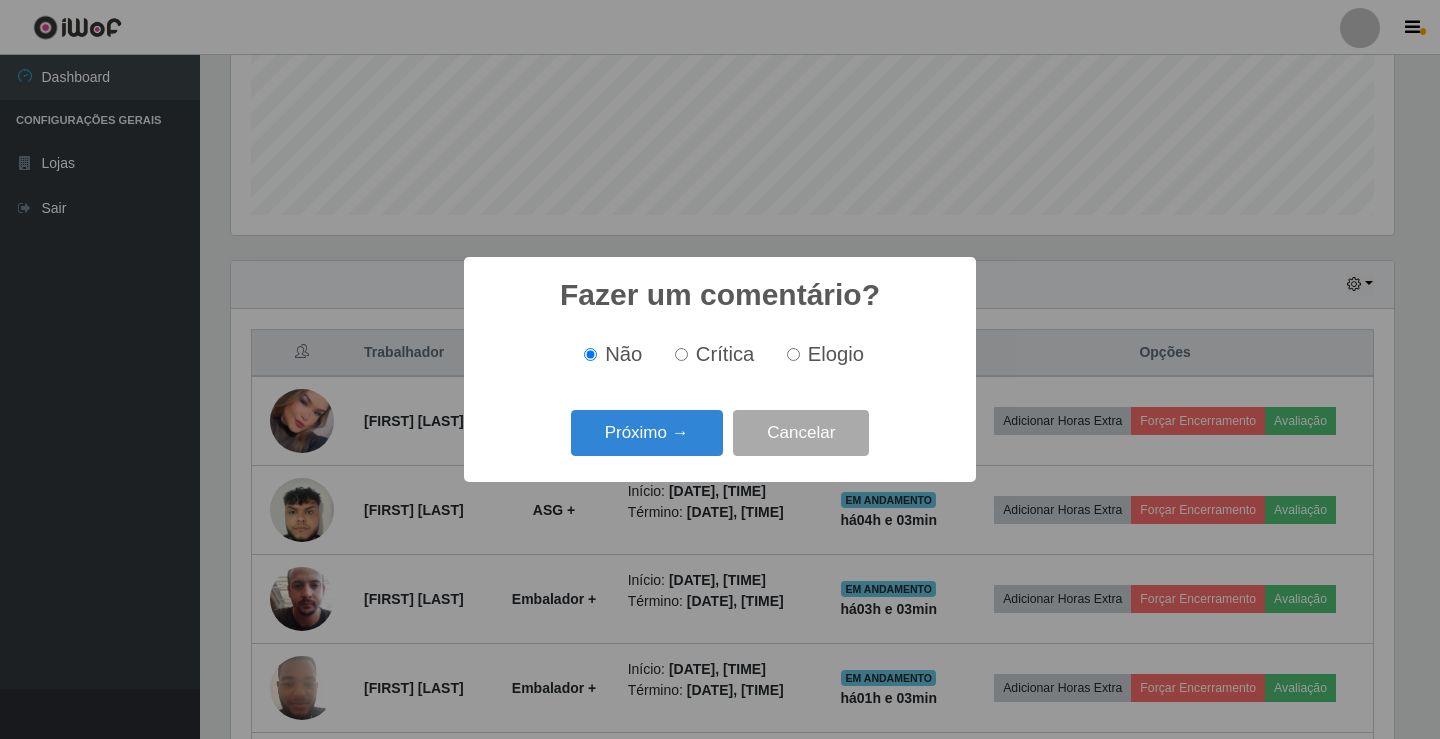click on "Próximo →" at bounding box center [647, 433] 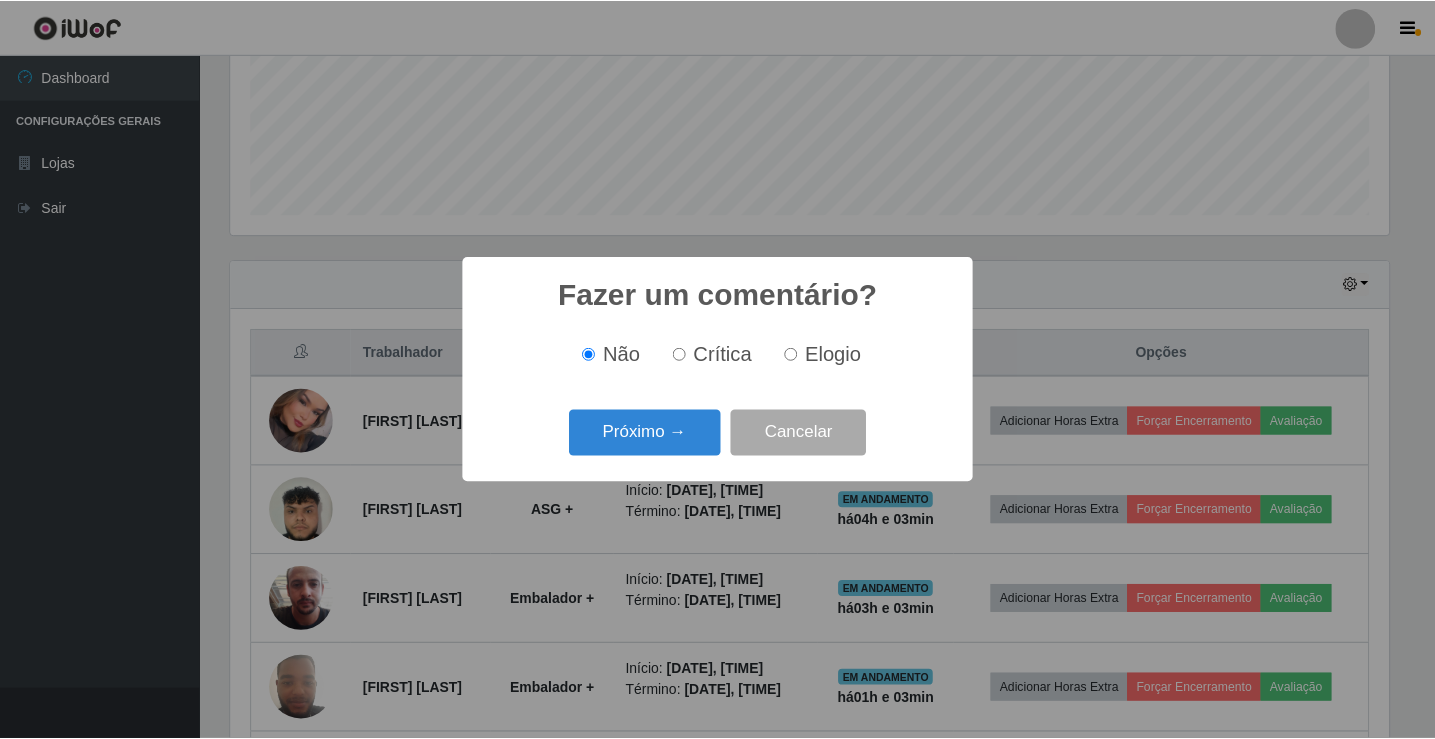 scroll, scrollTop: 999585, scrollLeft: 998837, axis: both 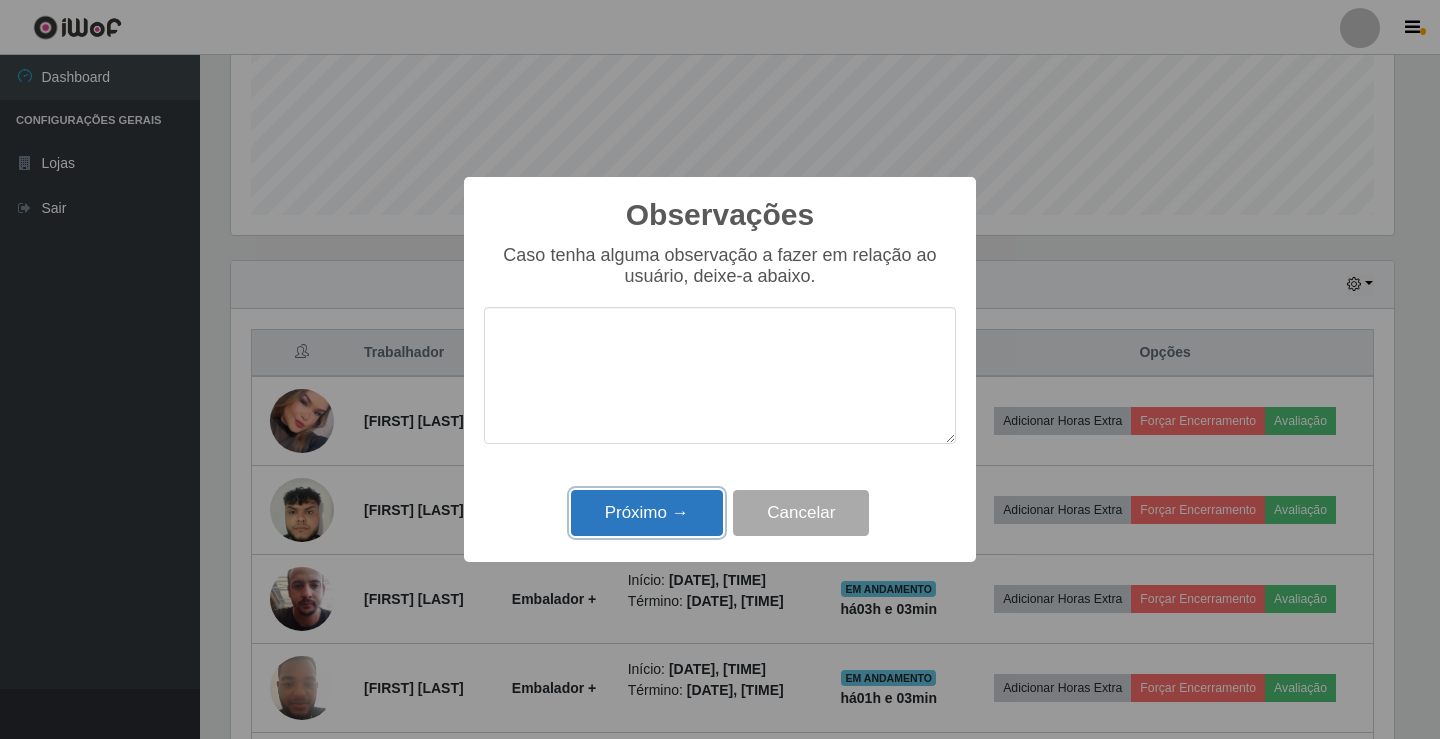 click on "Próximo →" at bounding box center [647, 513] 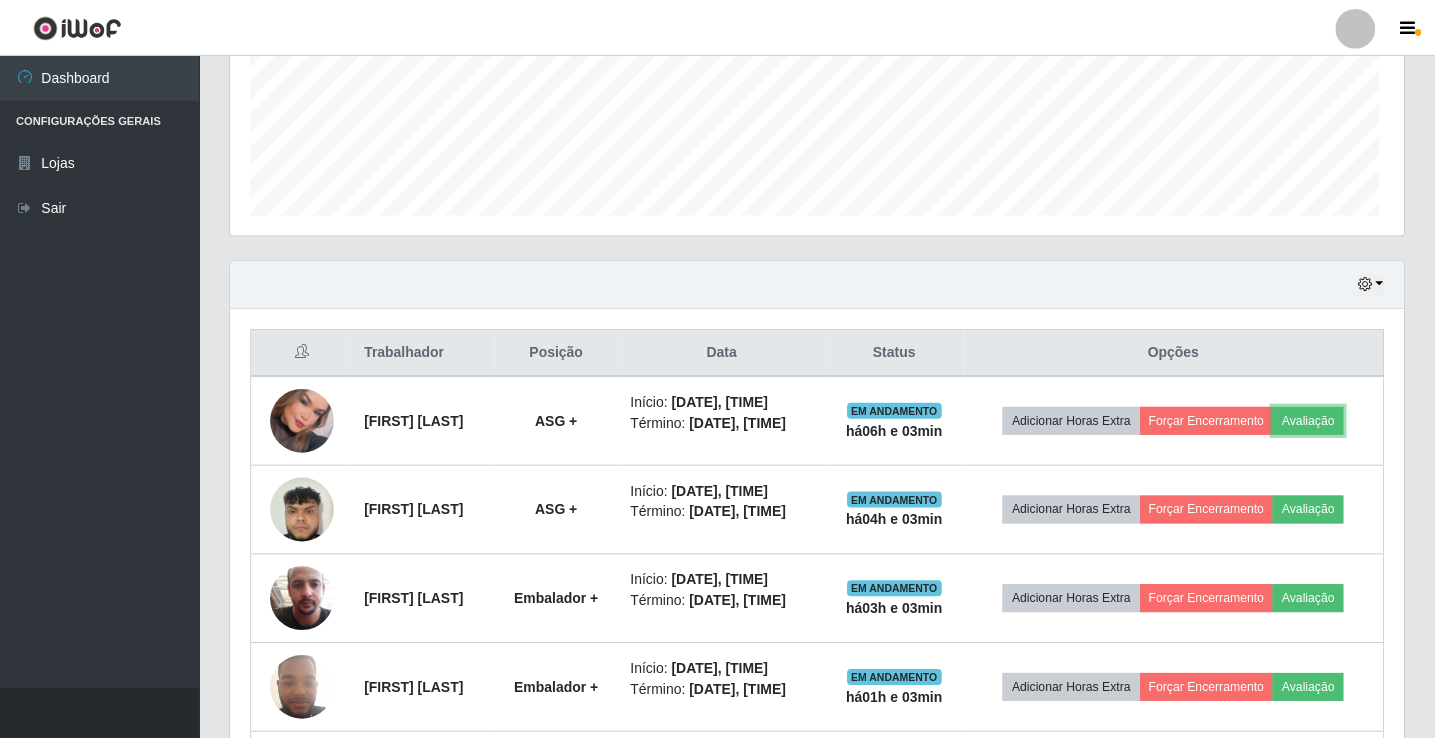 scroll, scrollTop: 999585, scrollLeft: 998827, axis: both 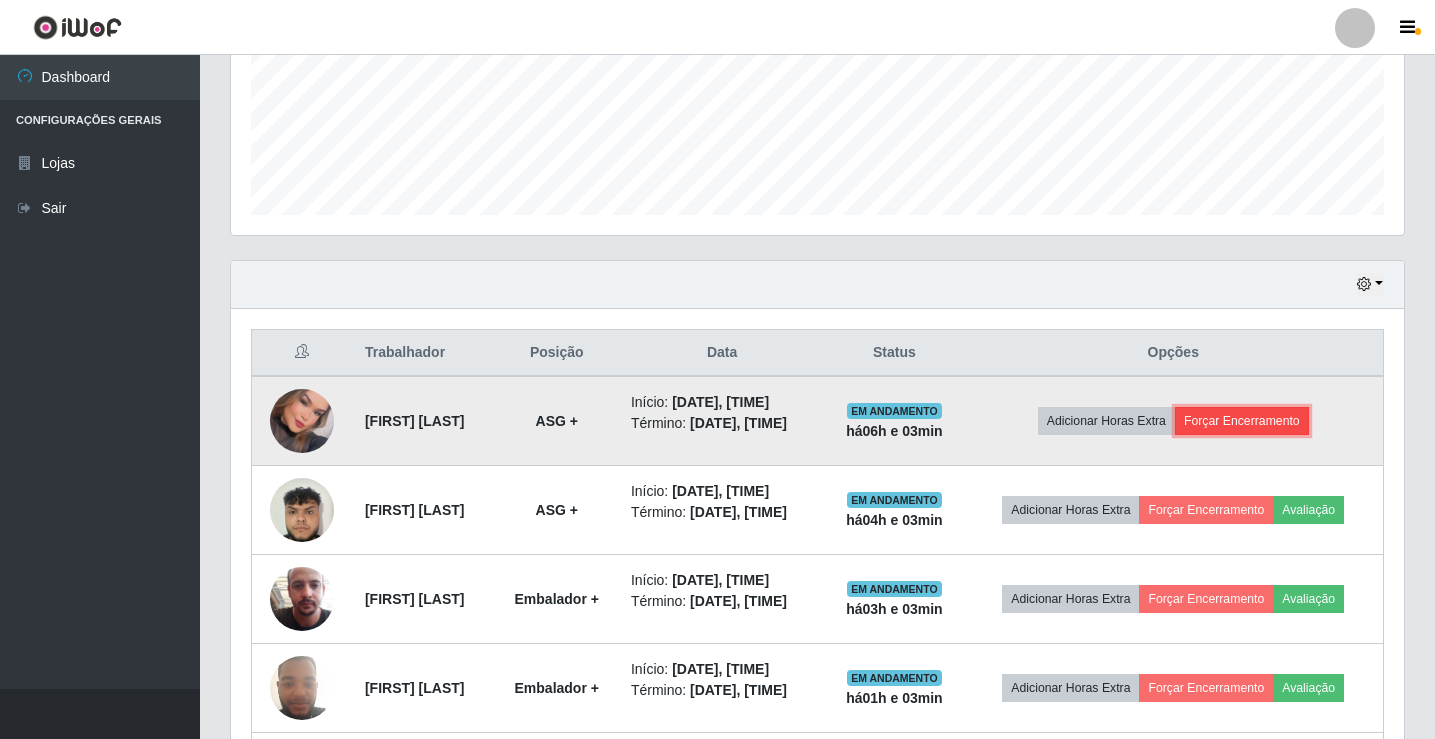 click on "Forçar Encerramento" at bounding box center [1242, 421] 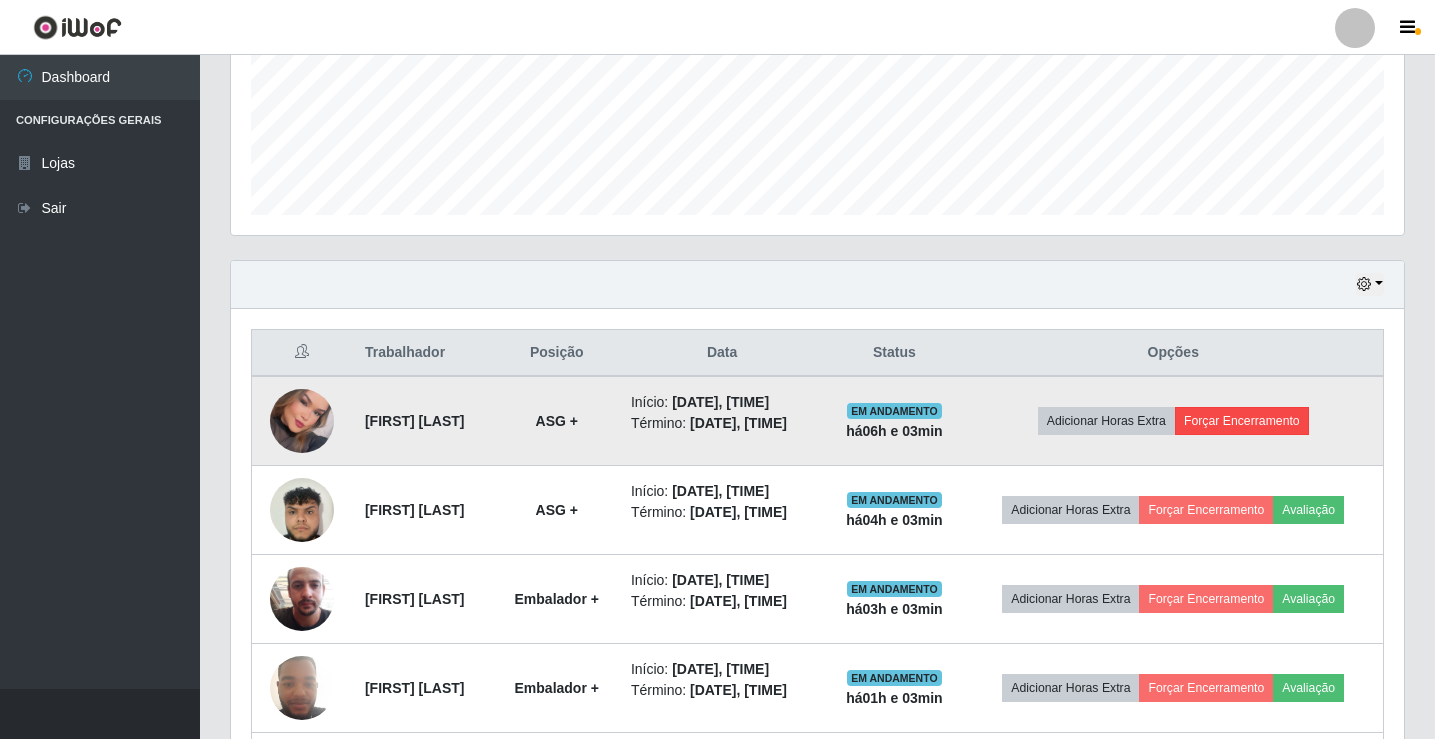 scroll, scrollTop: 999585, scrollLeft: 998837, axis: both 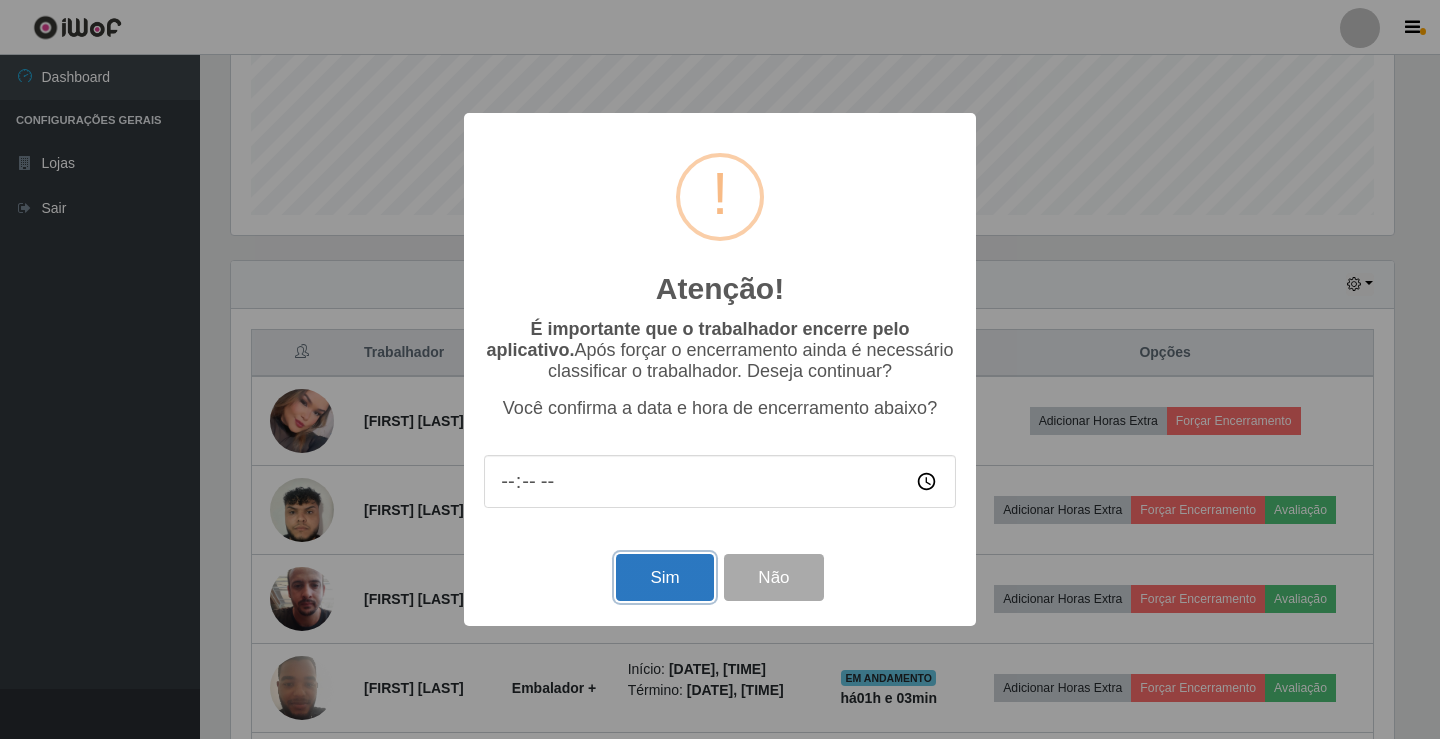 click on "Sim" at bounding box center [664, 577] 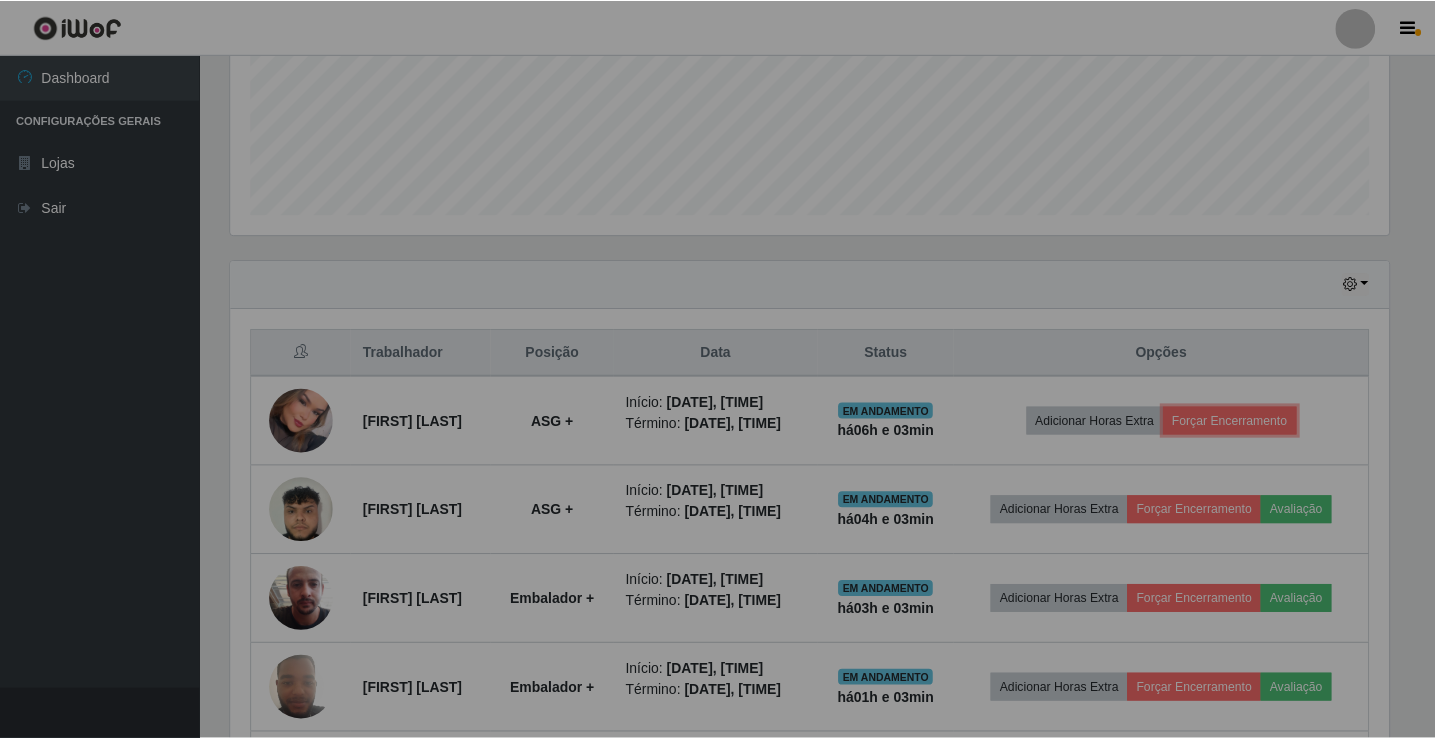 scroll, scrollTop: 999585, scrollLeft: 998827, axis: both 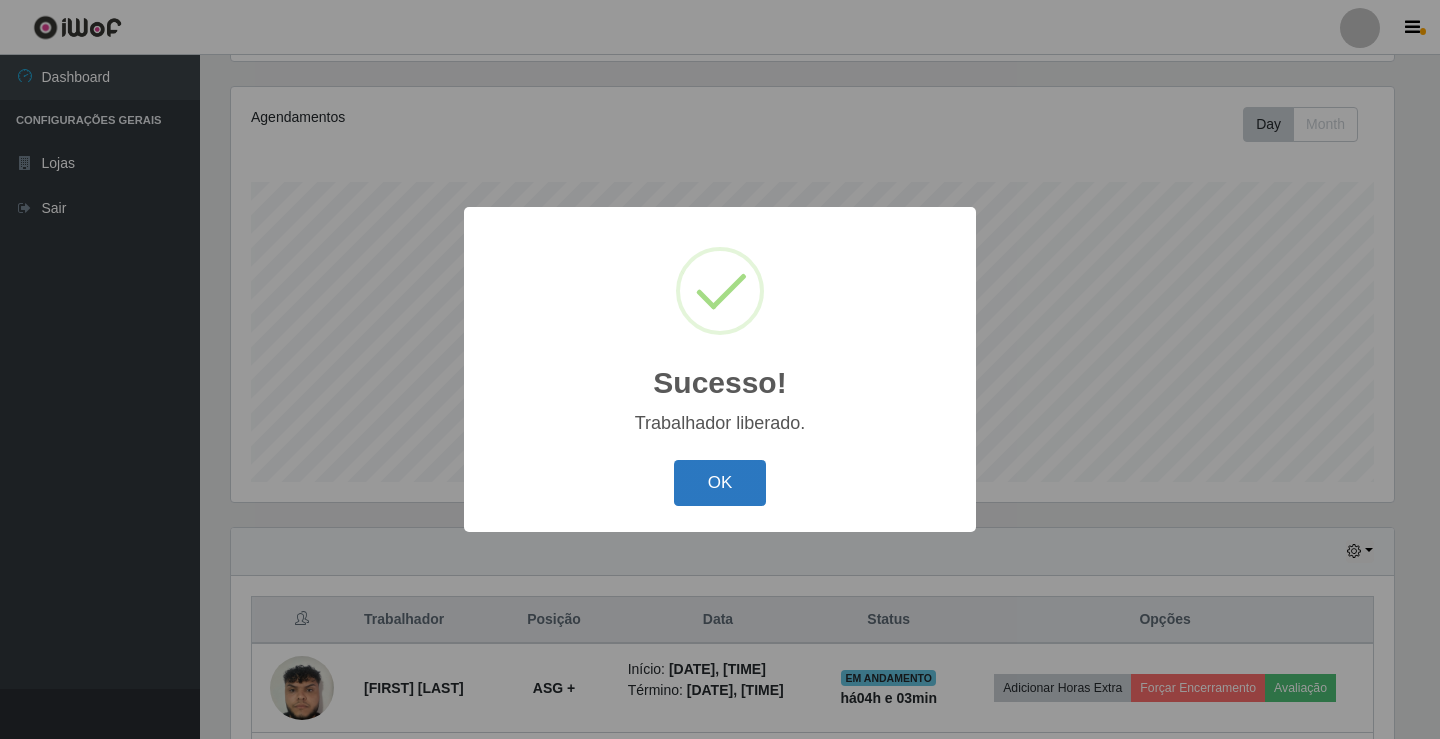 click on "OK" at bounding box center (720, 483) 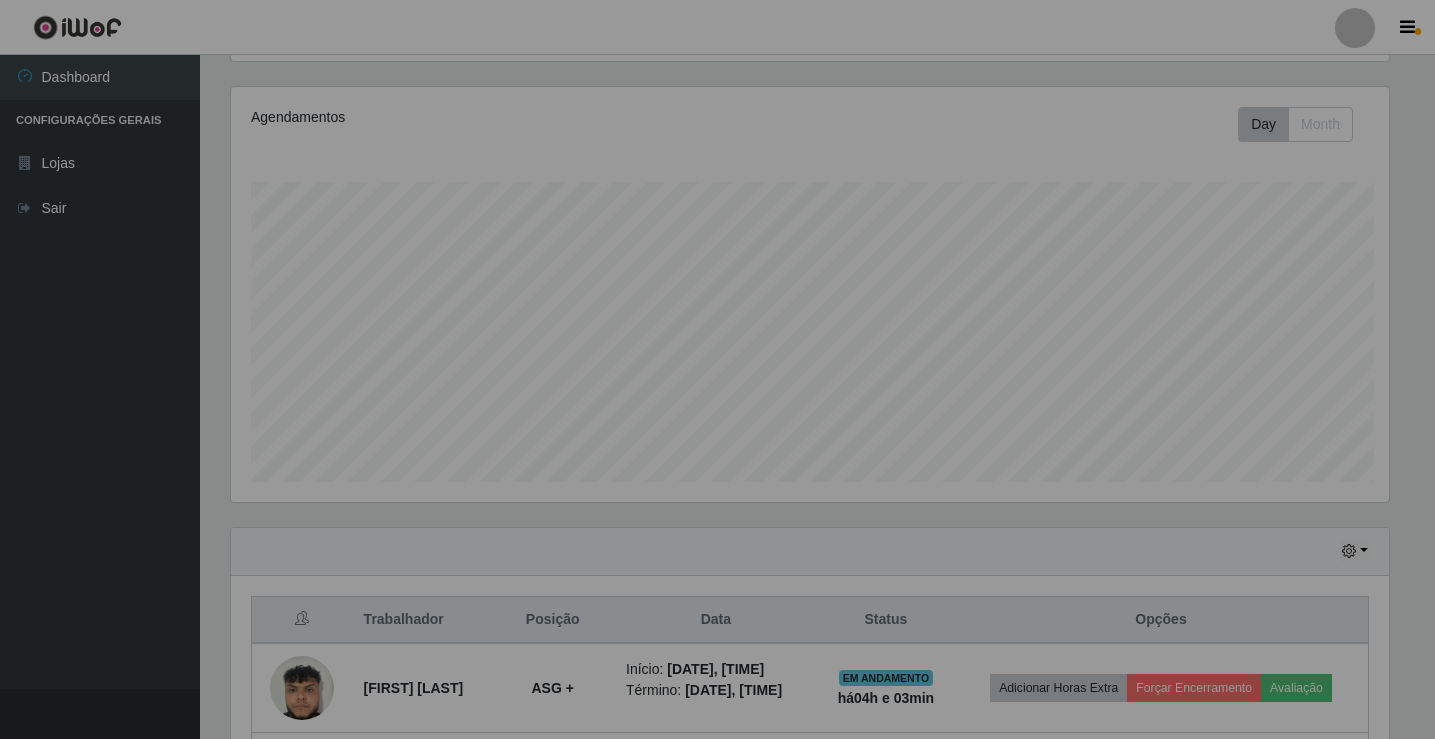 scroll, scrollTop: 999585, scrollLeft: 998827, axis: both 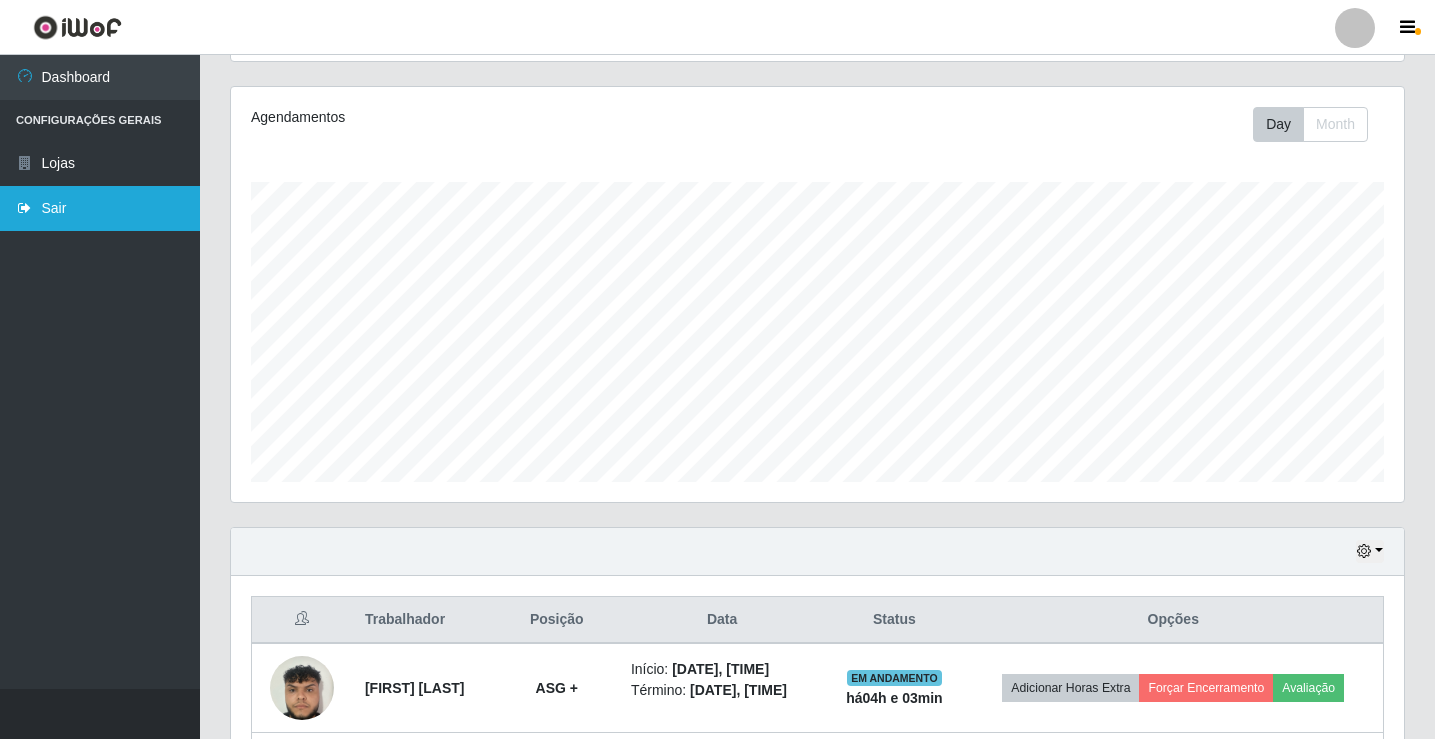 click on "Sair" at bounding box center (100, 208) 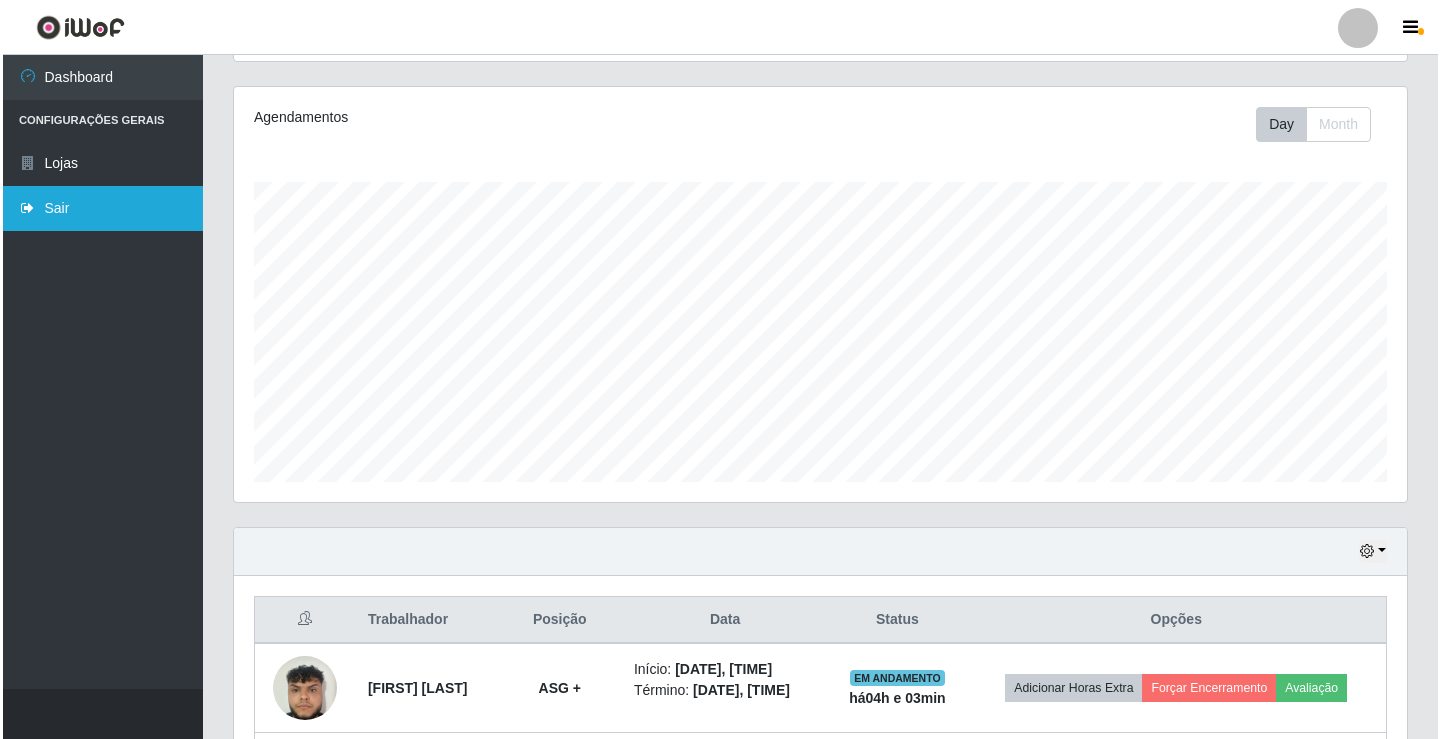 scroll, scrollTop: 0, scrollLeft: 0, axis: both 